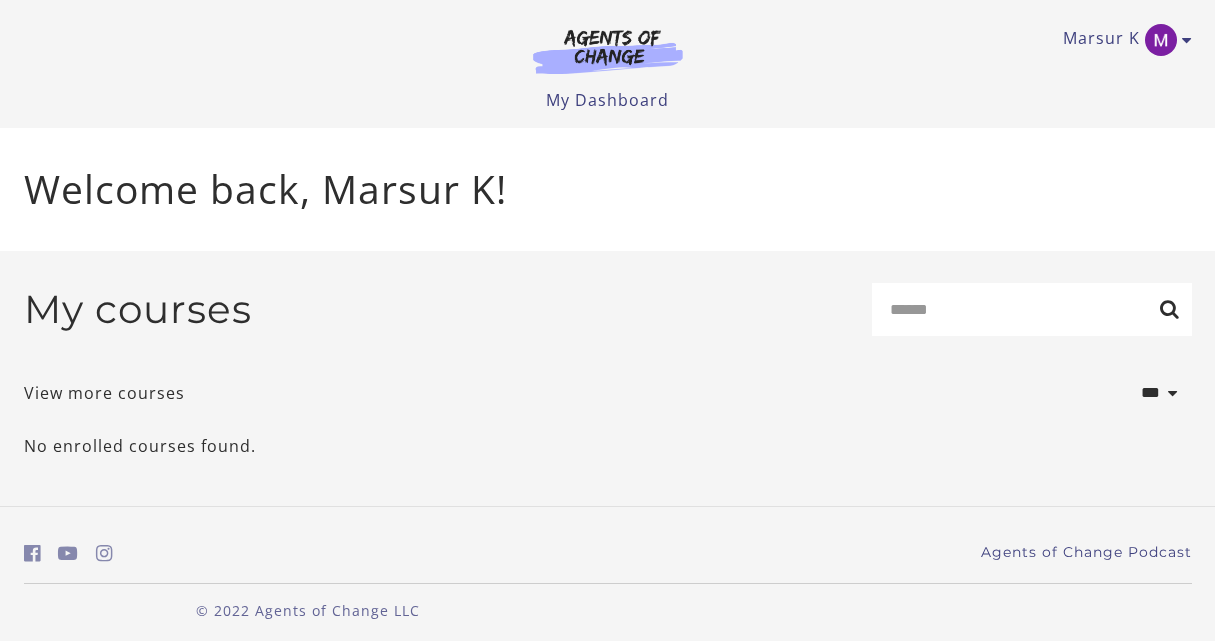 scroll, scrollTop: 0, scrollLeft: 0, axis: both 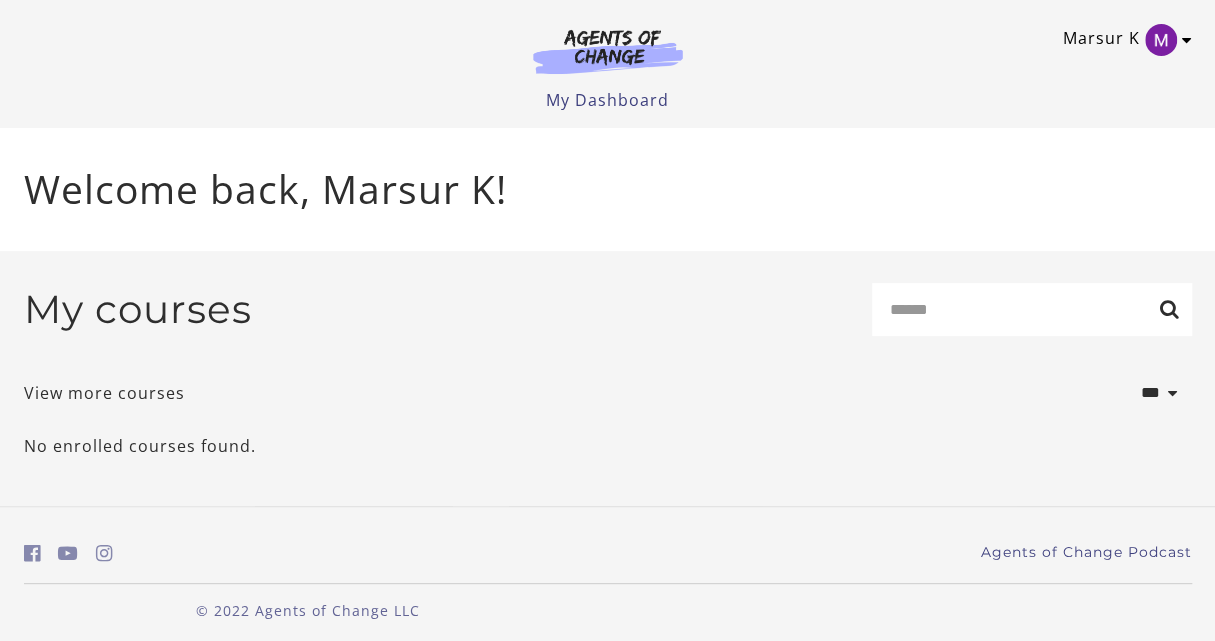 click at bounding box center [1161, 40] 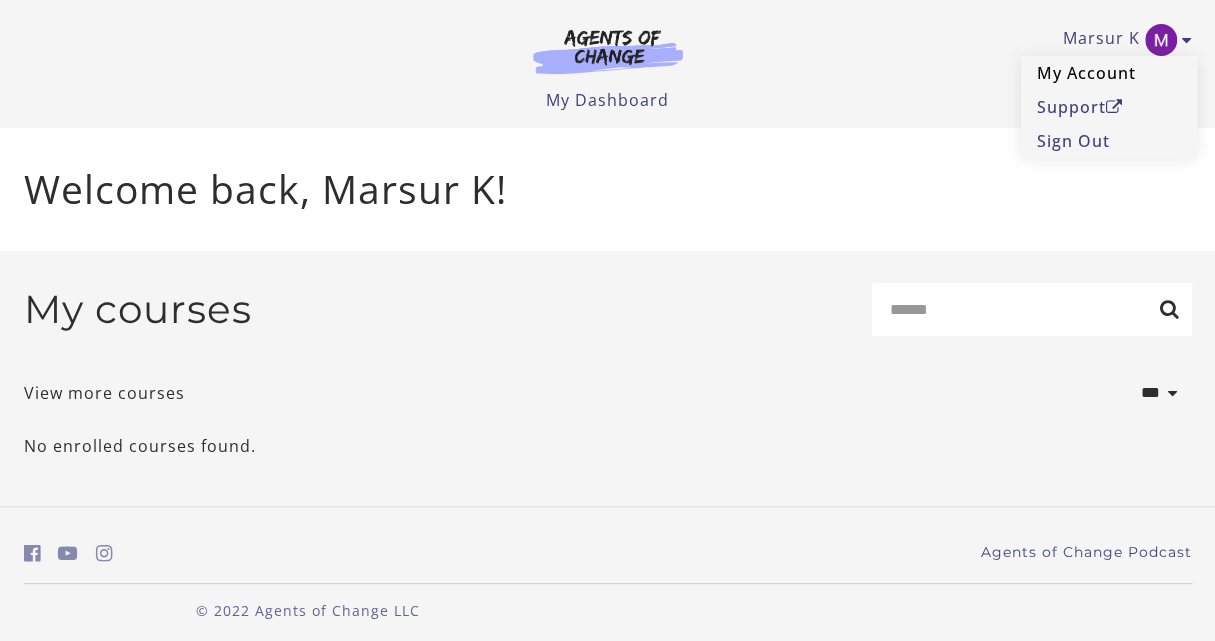 click on "My Account" at bounding box center (1109, 73) 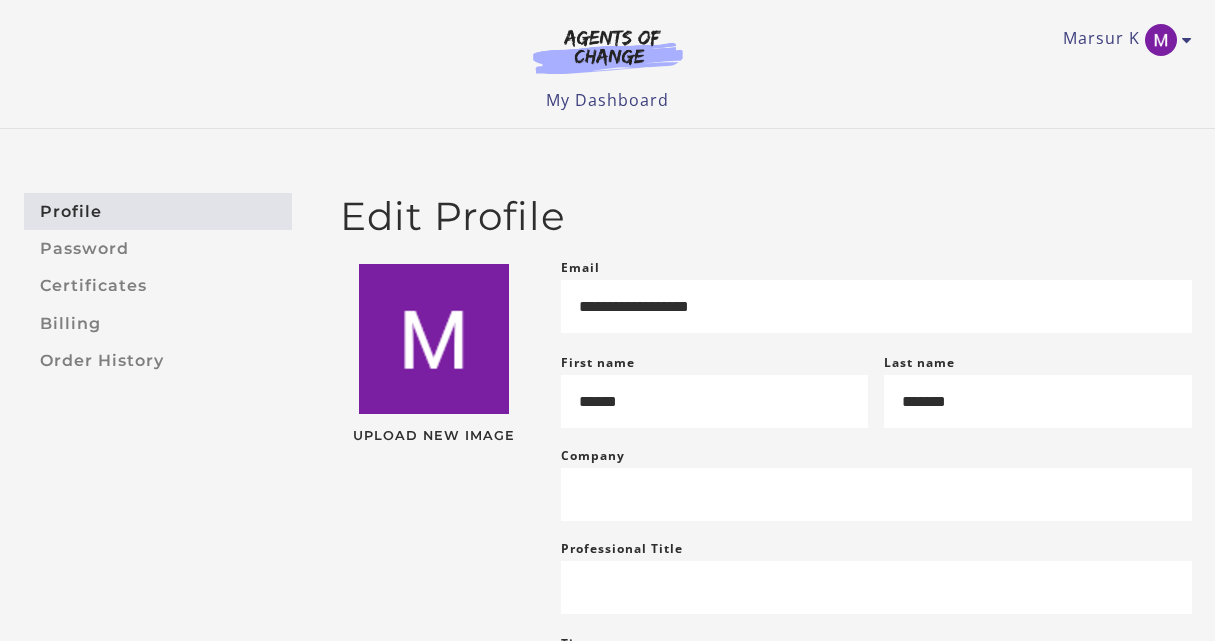 scroll, scrollTop: 0, scrollLeft: 0, axis: both 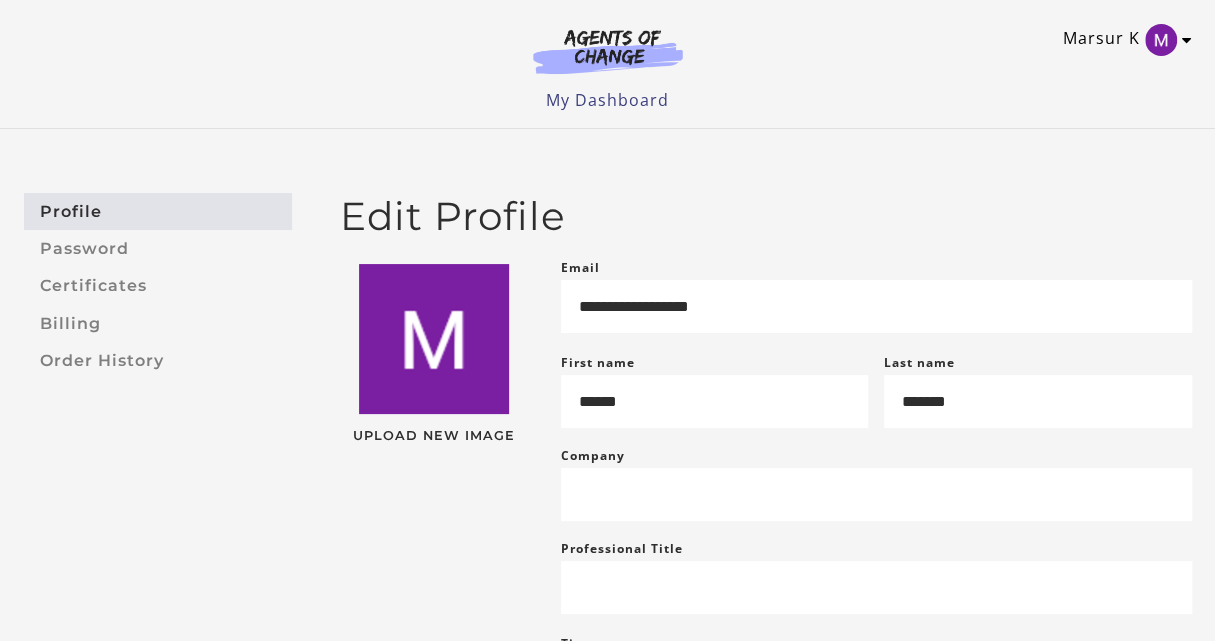 click on "Marsur K" at bounding box center (1122, 40) 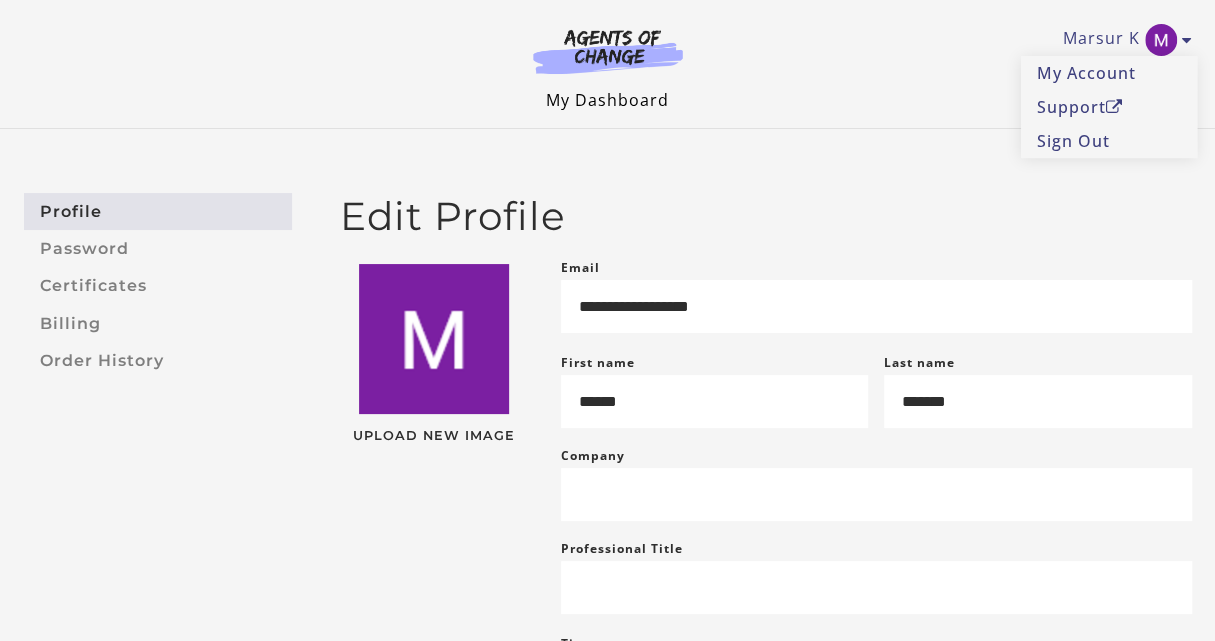 click on "My Dashboard" at bounding box center [607, 100] 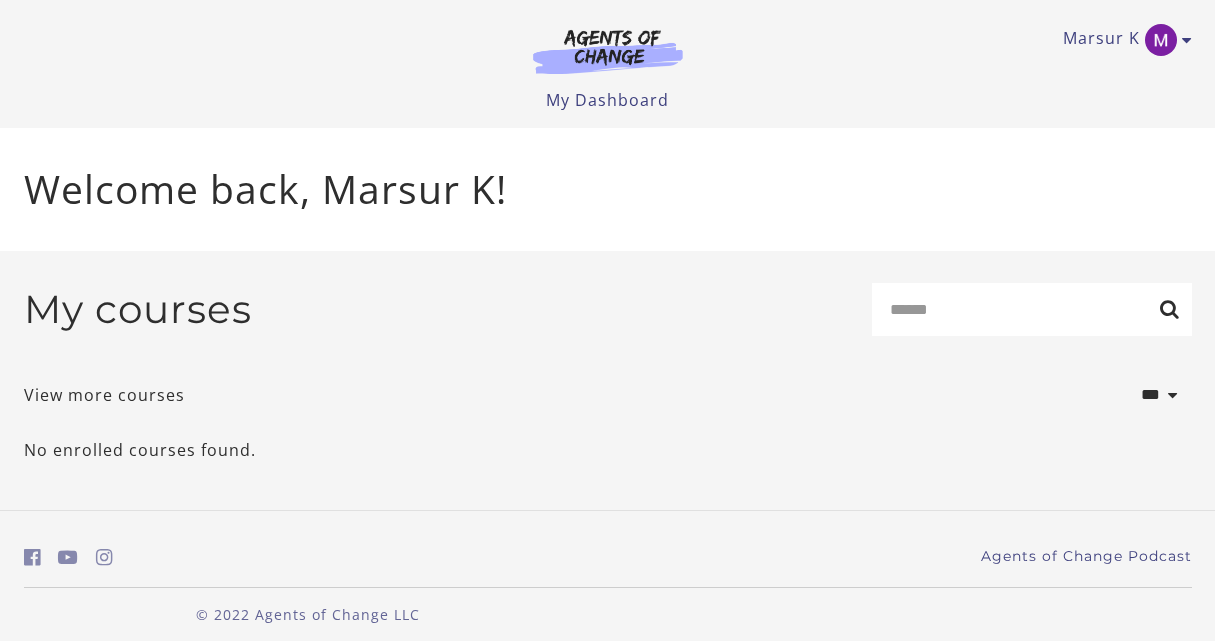 scroll, scrollTop: 0, scrollLeft: 0, axis: both 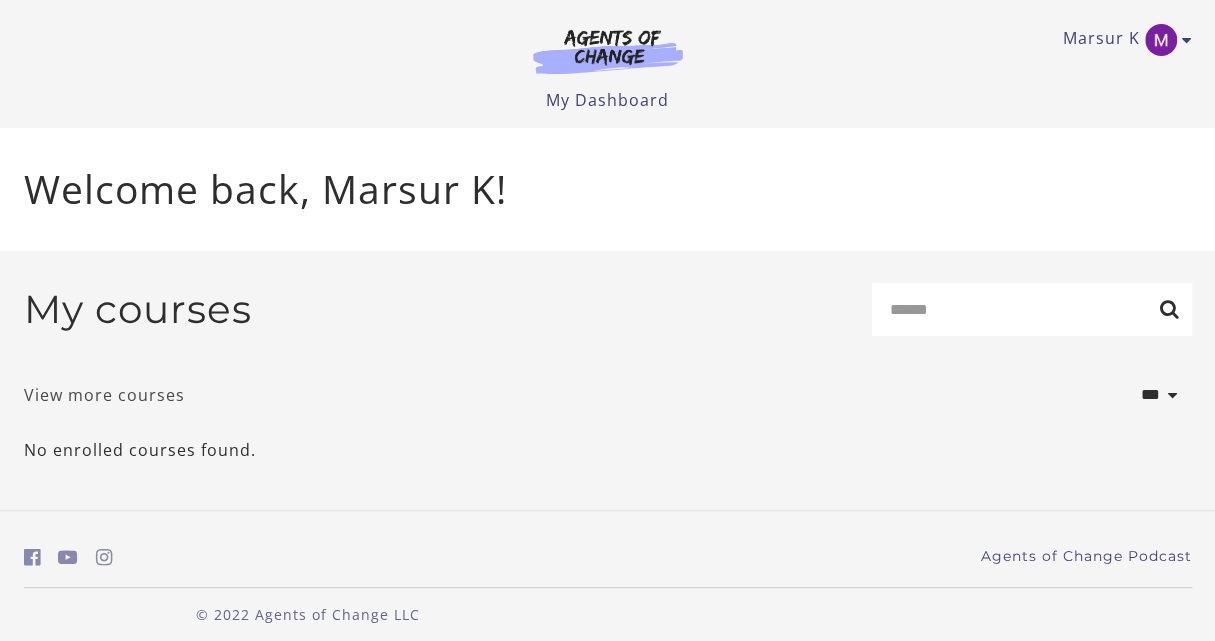 click on "View more courses" at bounding box center (104, 395) 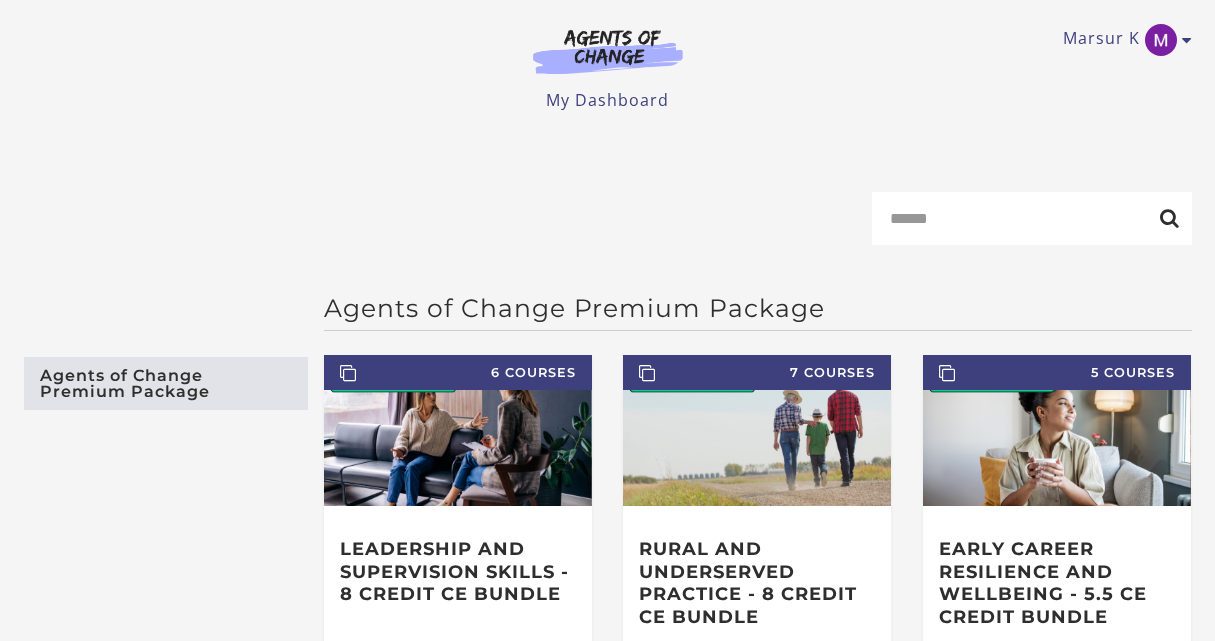 scroll, scrollTop: 0, scrollLeft: 0, axis: both 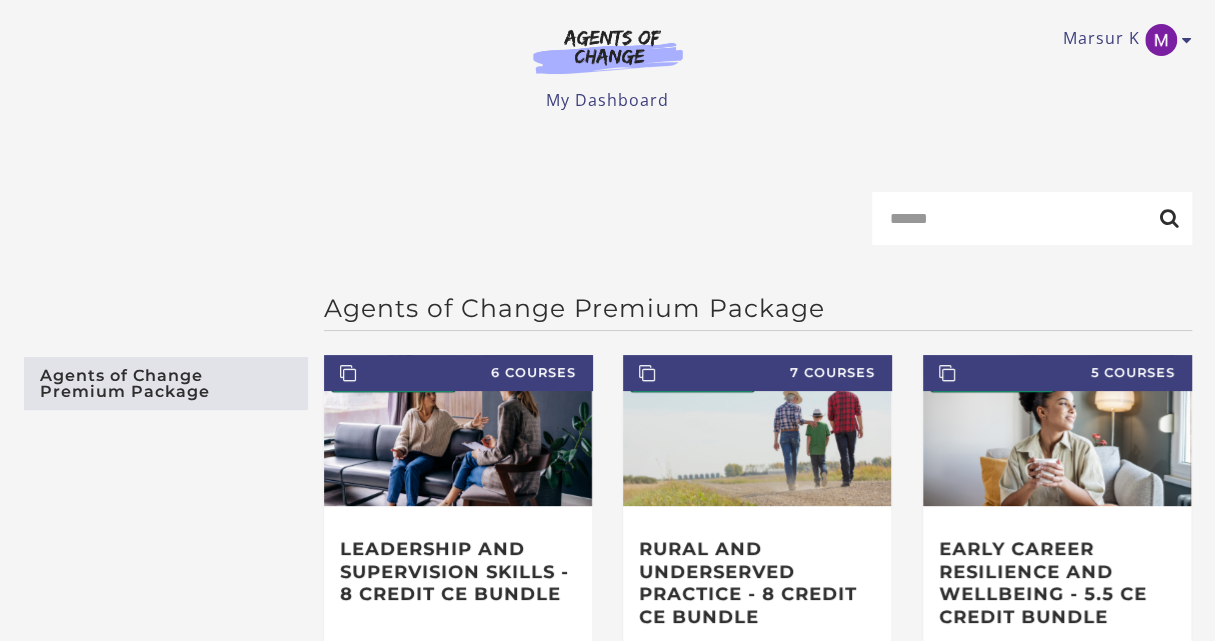 click on "Marsur K
My Account
Support
Sign Out" at bounding box center (608, 40) 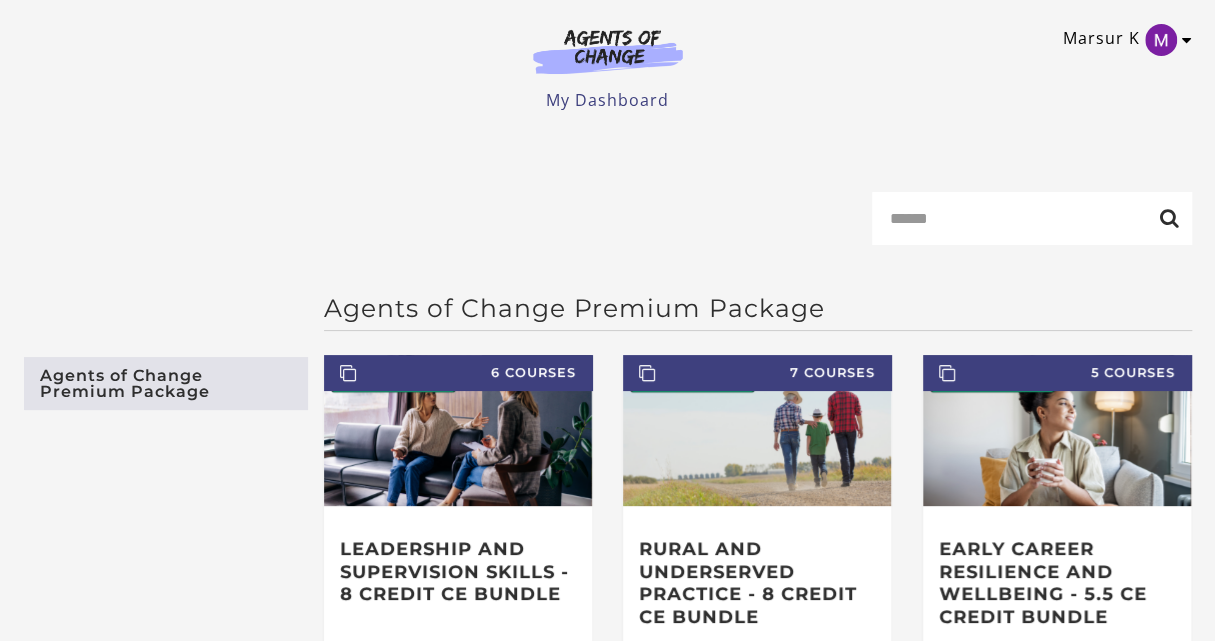 click on "Marsur K" at bounding box center [1122, 40] 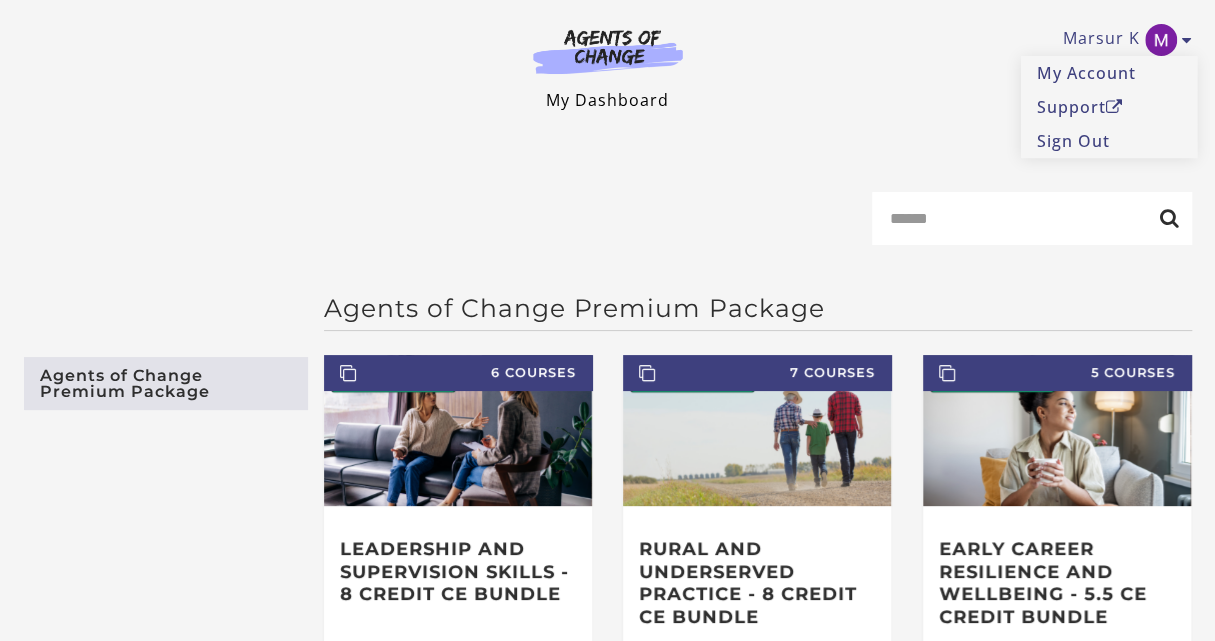 click on "My Dashboard" at bounding box center (607, 100) 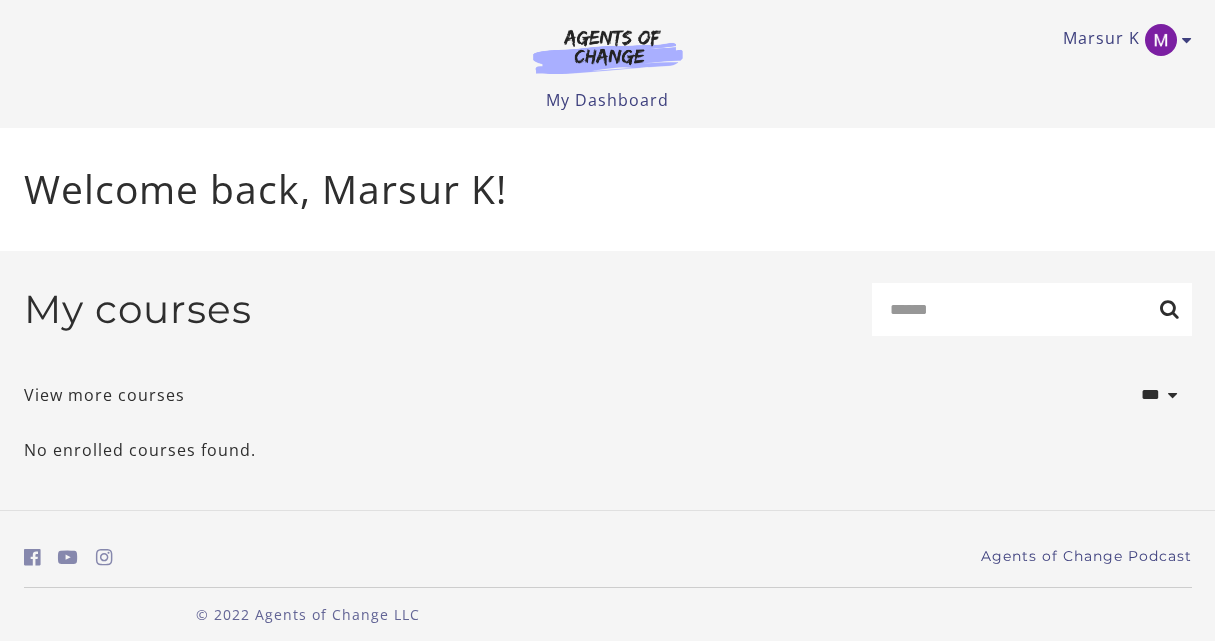 scroll, scrollTop: 0, scrollLeft: 0, axis: both 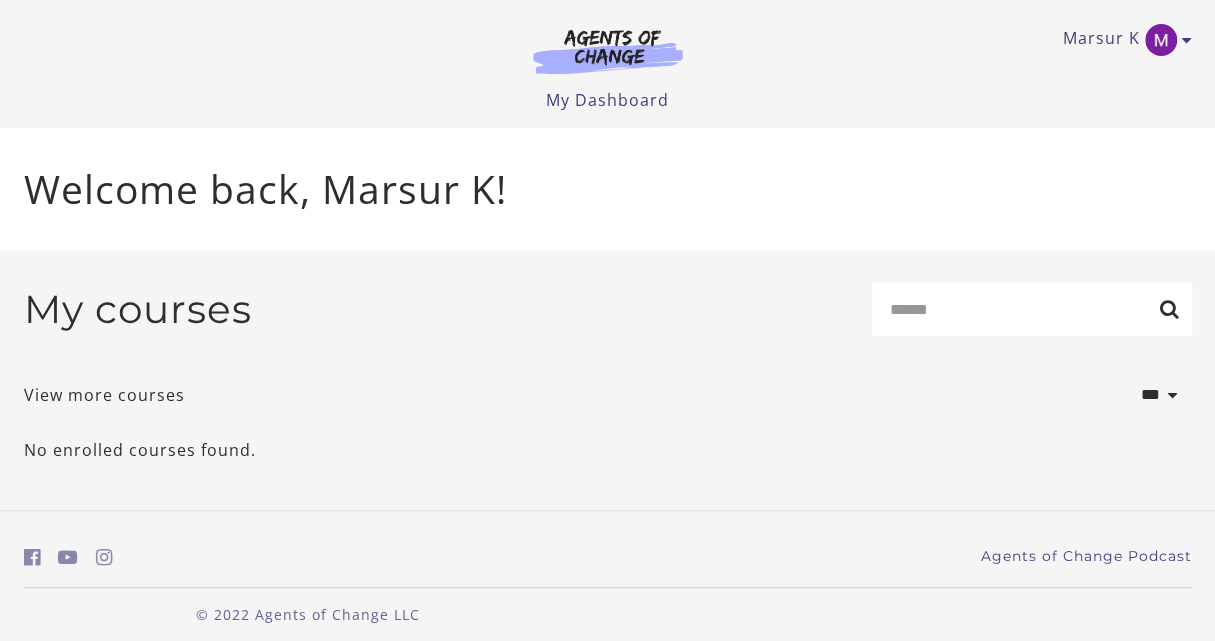 click on "My courses" at bounding box center [138, 309] 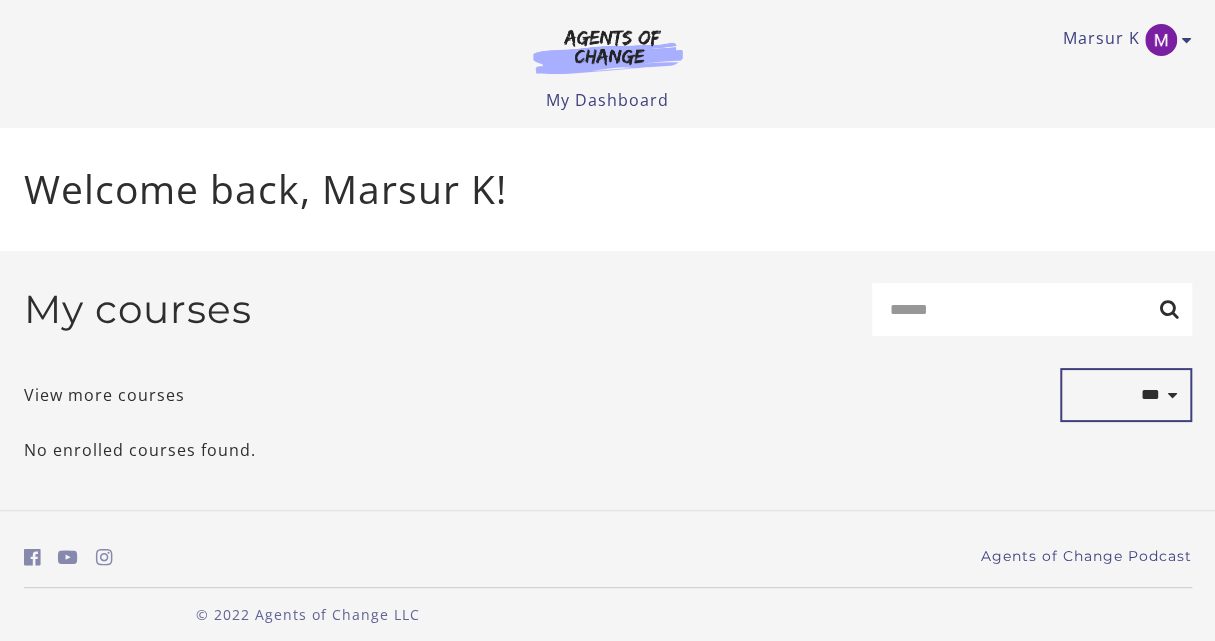 click on "**********" at bounding box center (1126, 395) 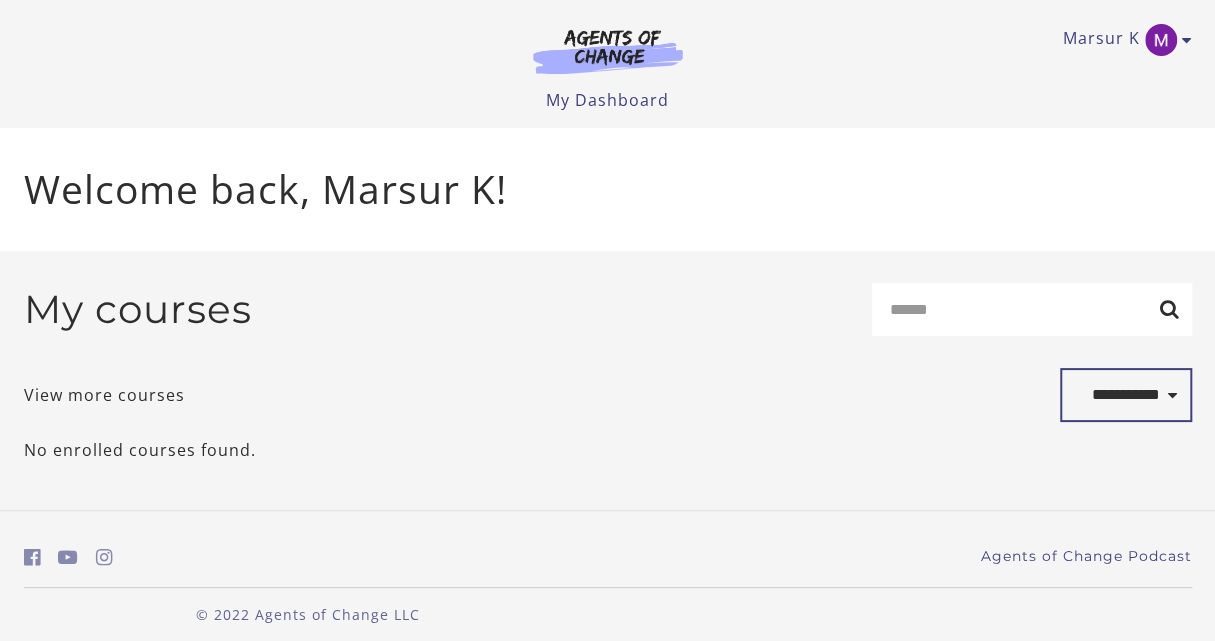 click on "**********" at bounding box center [1126, 395] 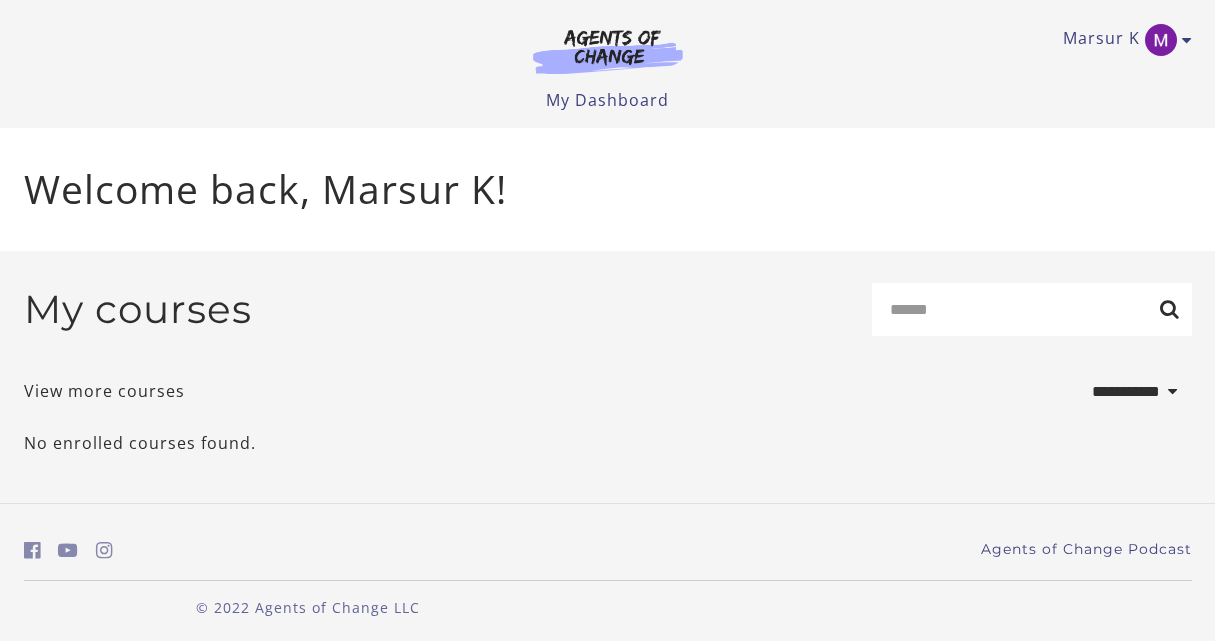 select on "**********" 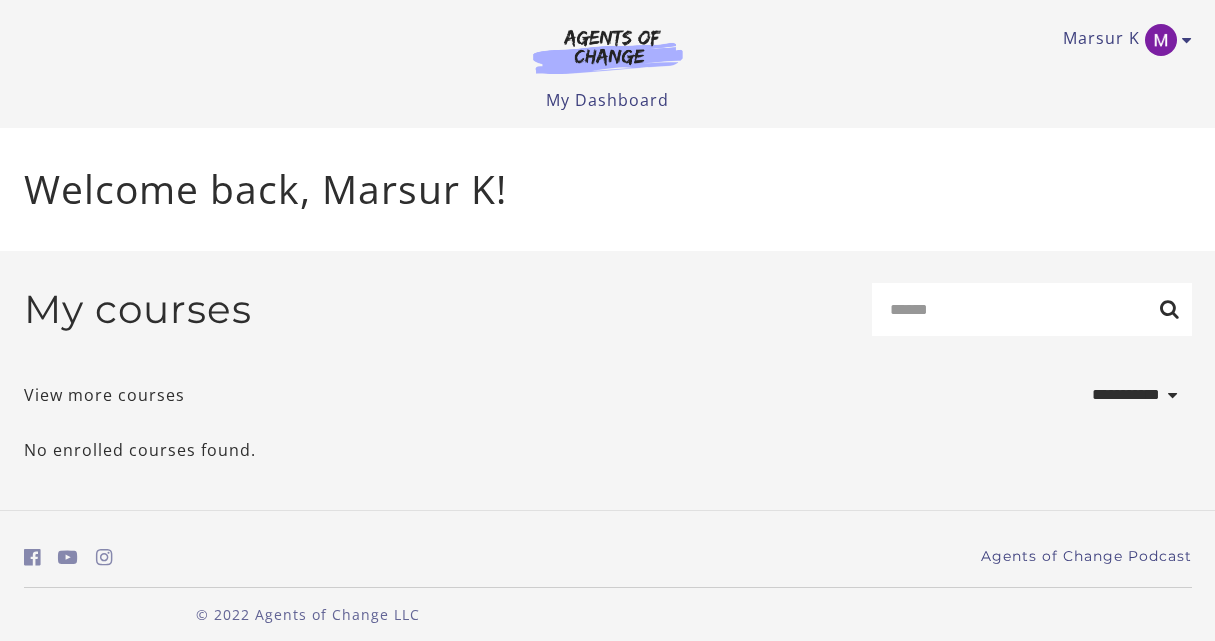 scroll, scrollTop: 0, scrollLeft: 0, axis: both 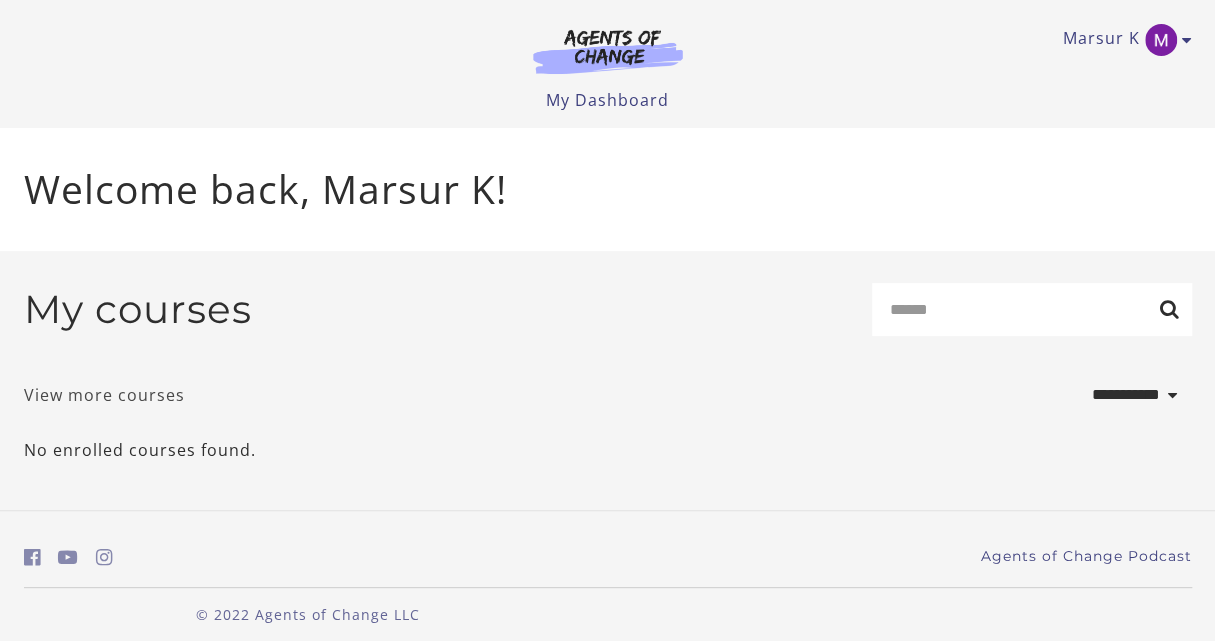 click on "View more courses" at bounding box center (104, 395) 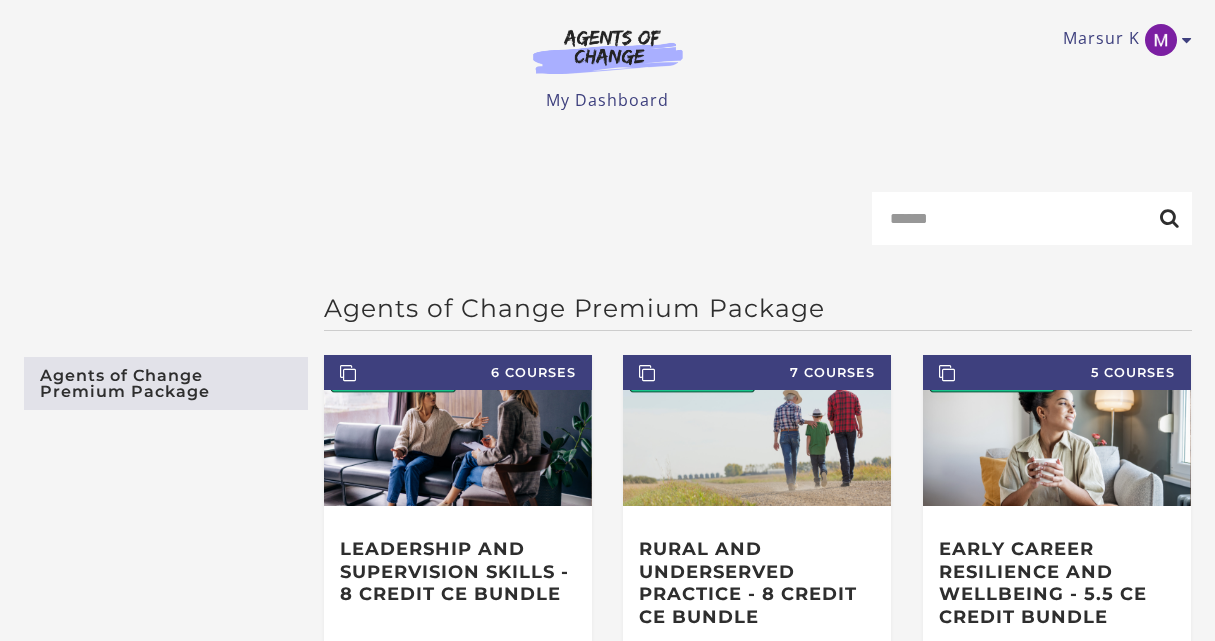 scroll, scrollTop: 0, scrollLeft: 0, axis: both 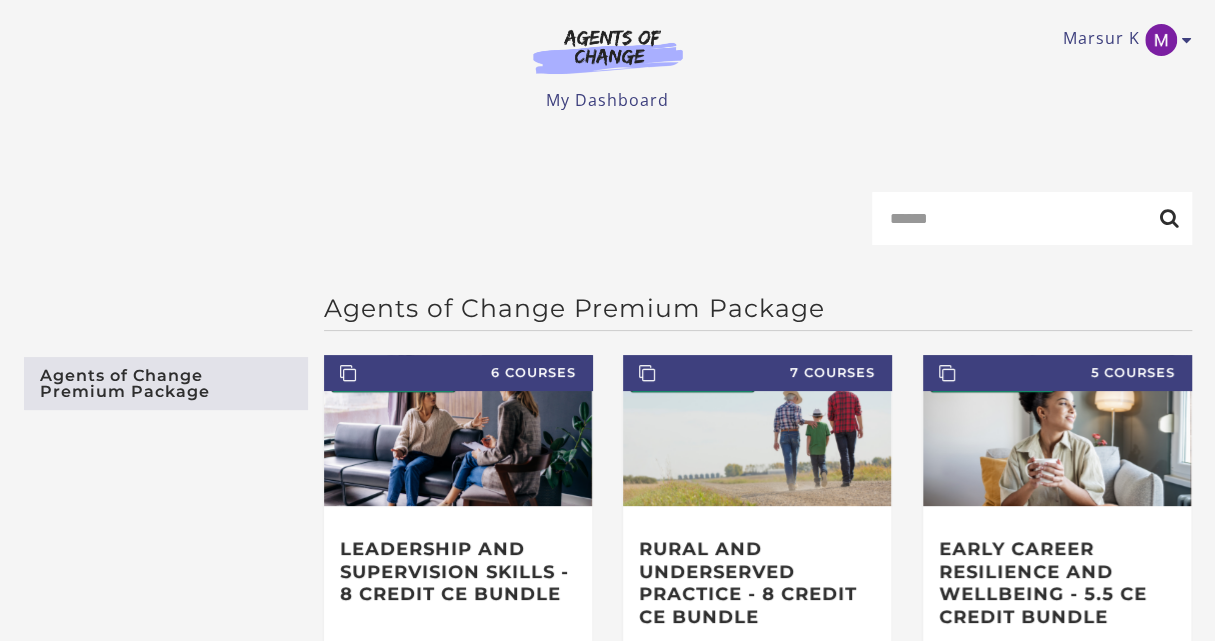 click at bounding box center (608, 51) 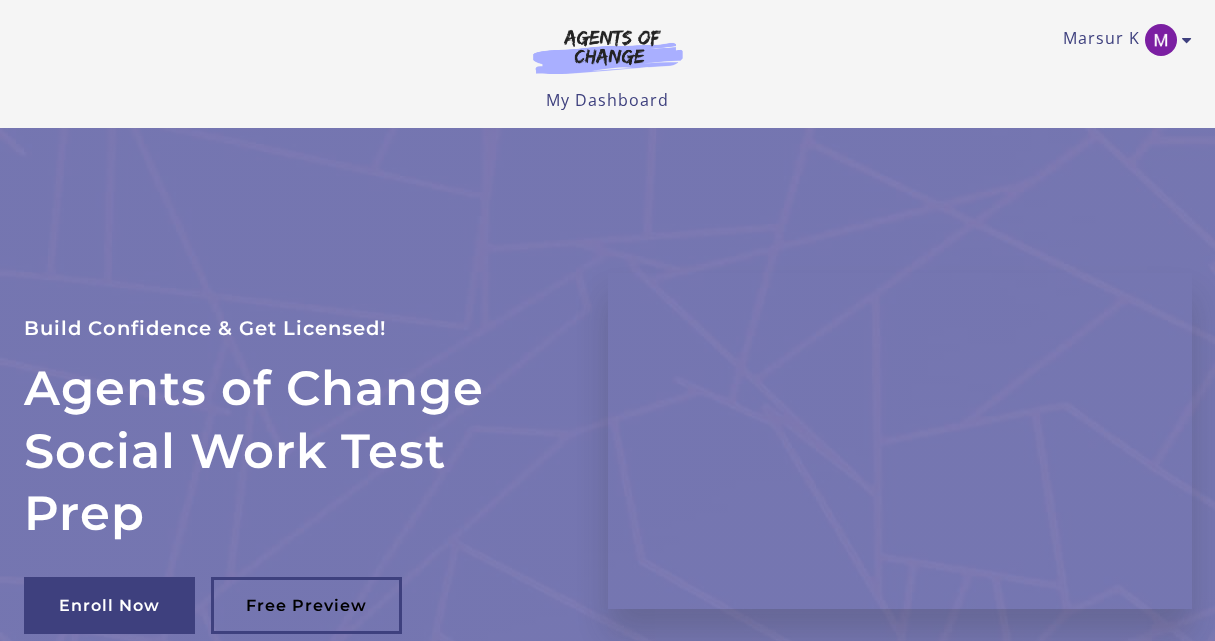 scroll, scrollTop: 0, scrollLeft: 0, axis: both 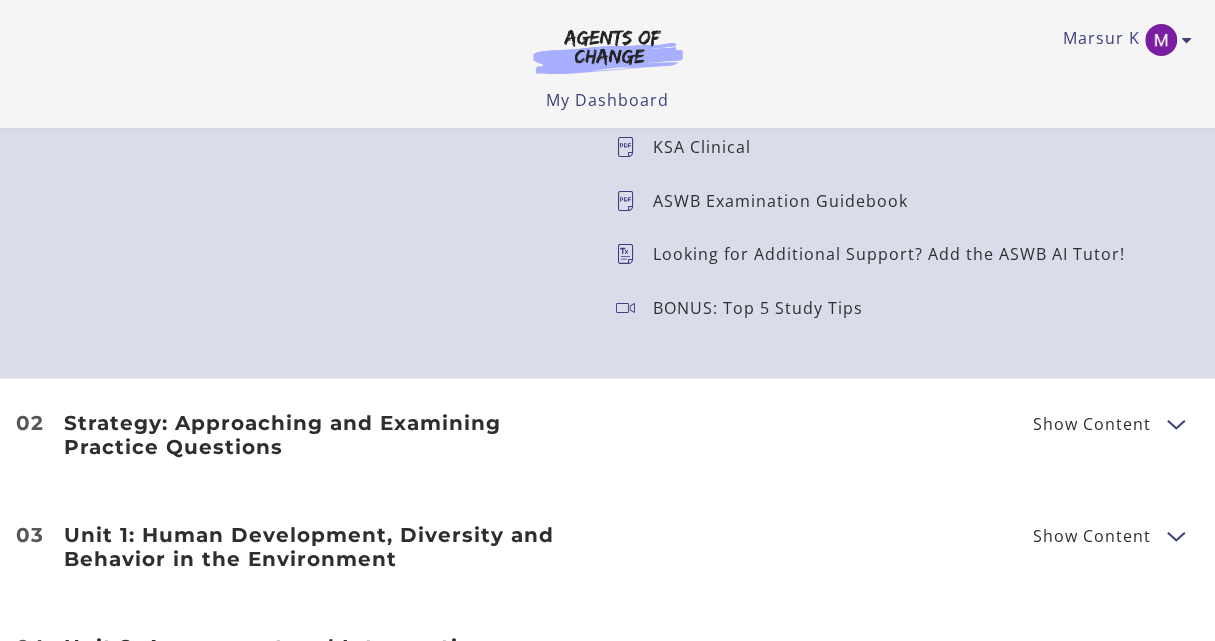 click on "Strategy: Approaching and Examining Practice Questions" at bounding box center (324, 435) 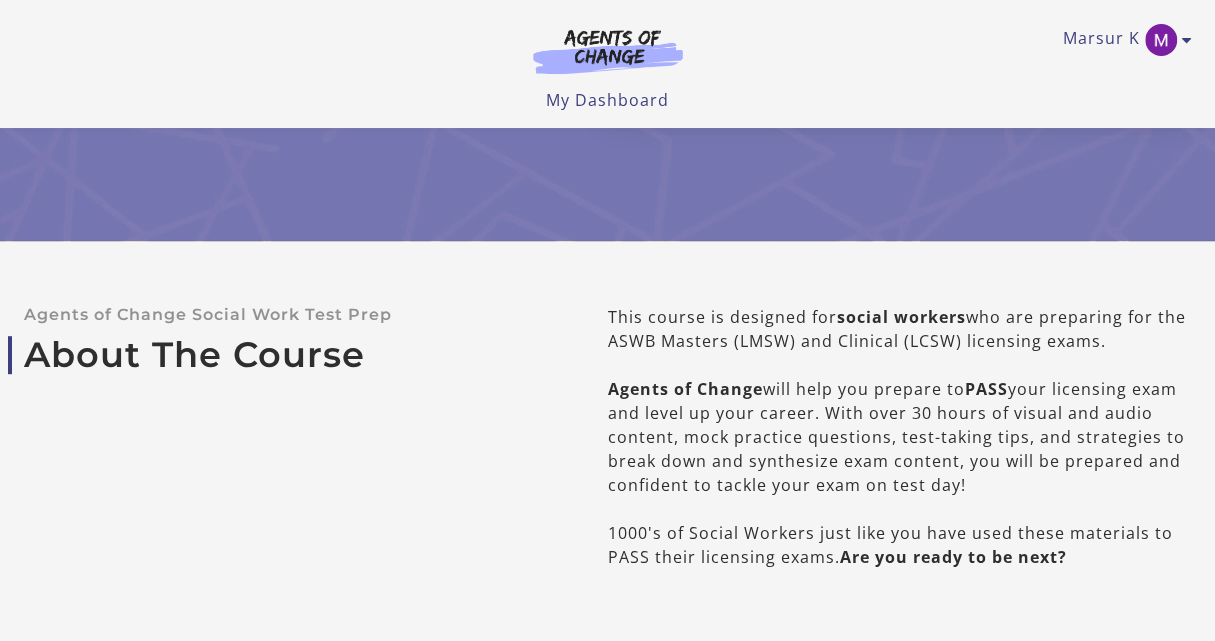 scroll, scrollTop: 200, scrollLeft: 0, axis: vertical 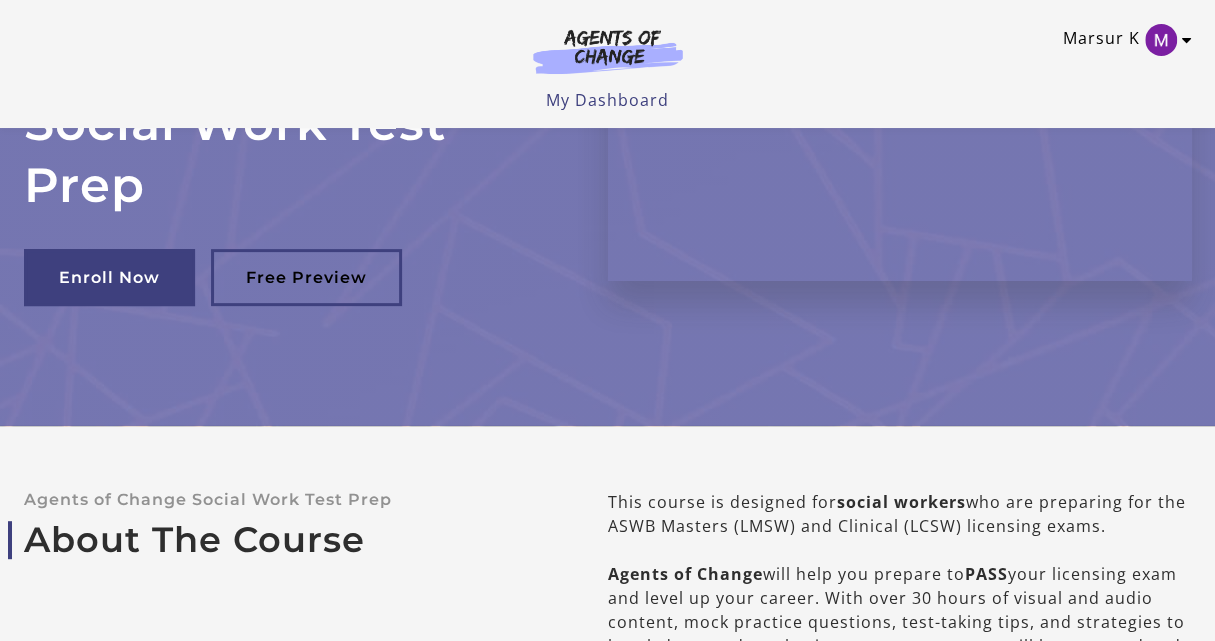 click on "Marsur K" at bounding box center (1122, 40) 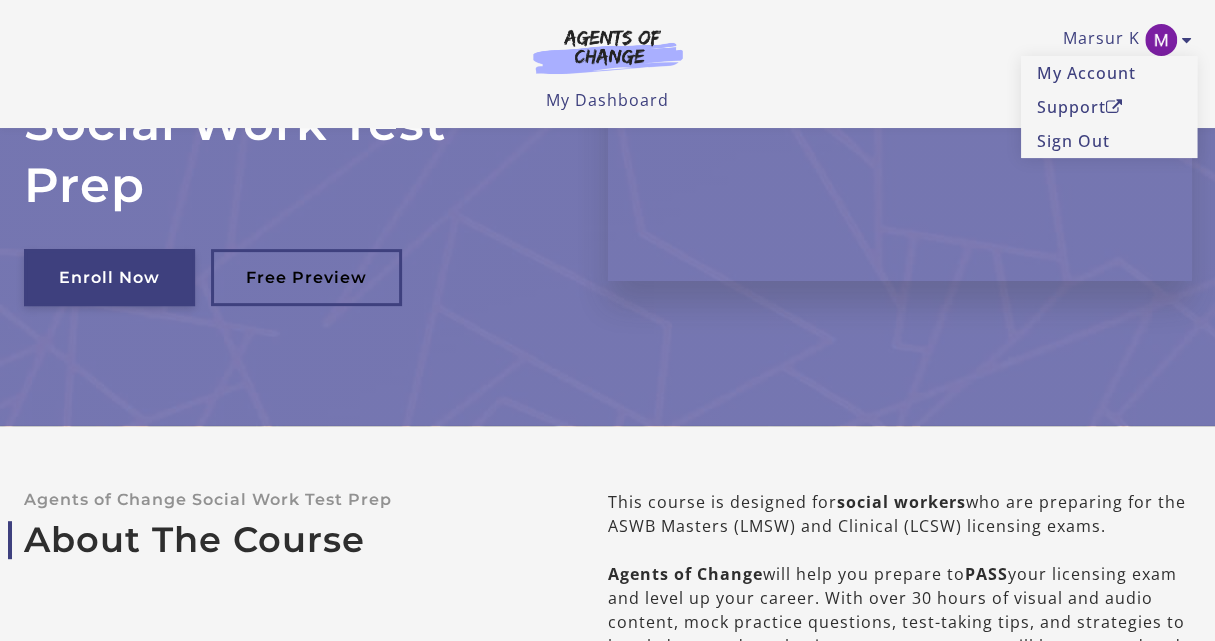 drag, startPoint x: 73, startPoint y: 292, endPoint x: 111, endPoint y: 293, distance: 38.013157 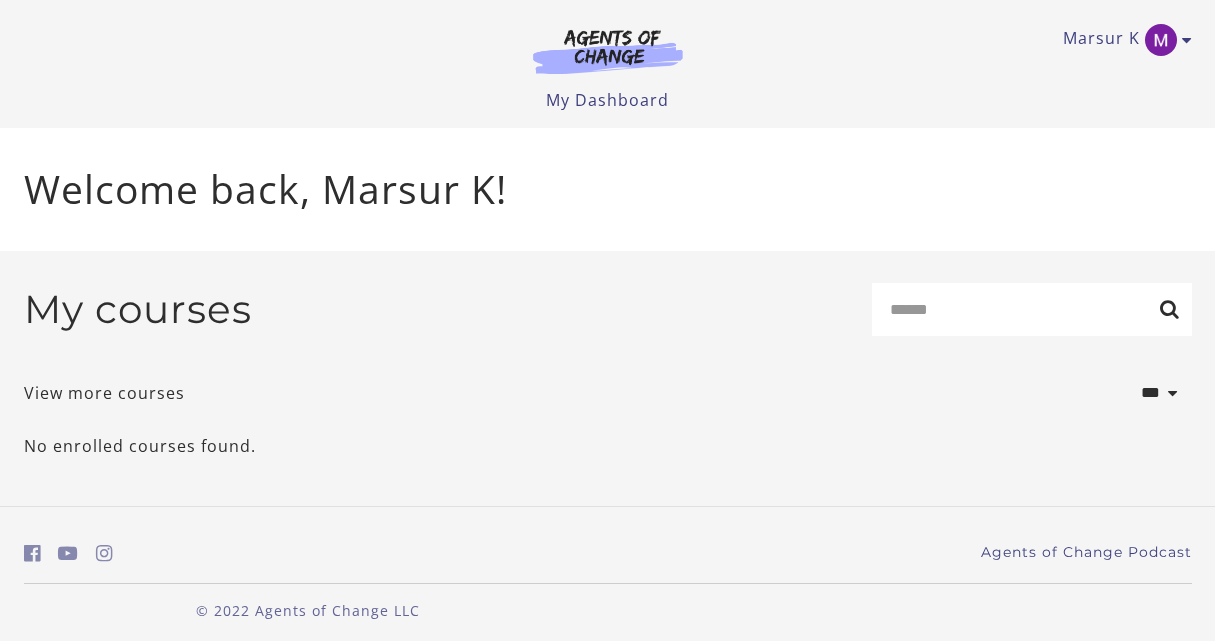 scroll, scrollTop: 0, scrollLeft: 0, axis: both 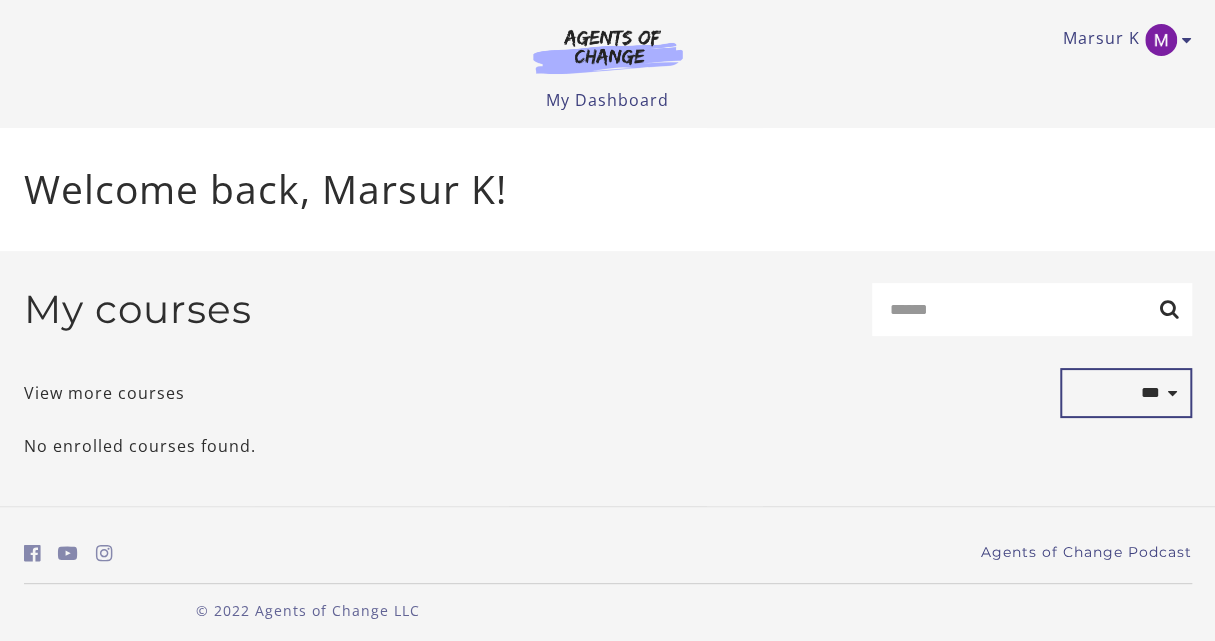 click on "**********" at bounding box center [1126, 393] 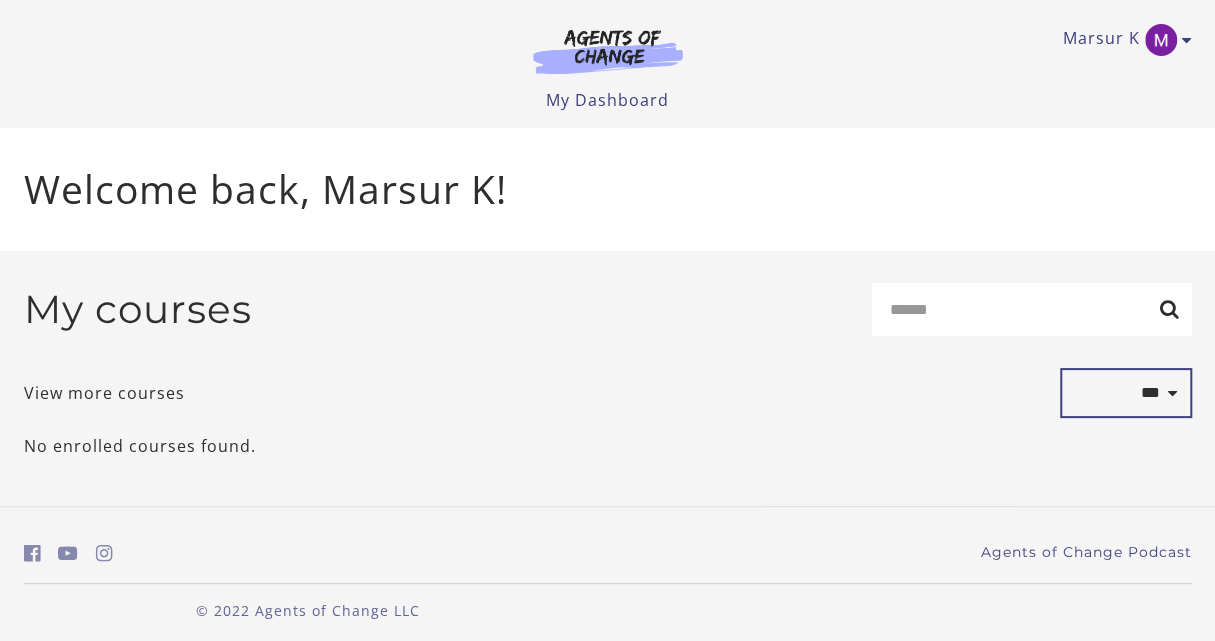 select on "*******" 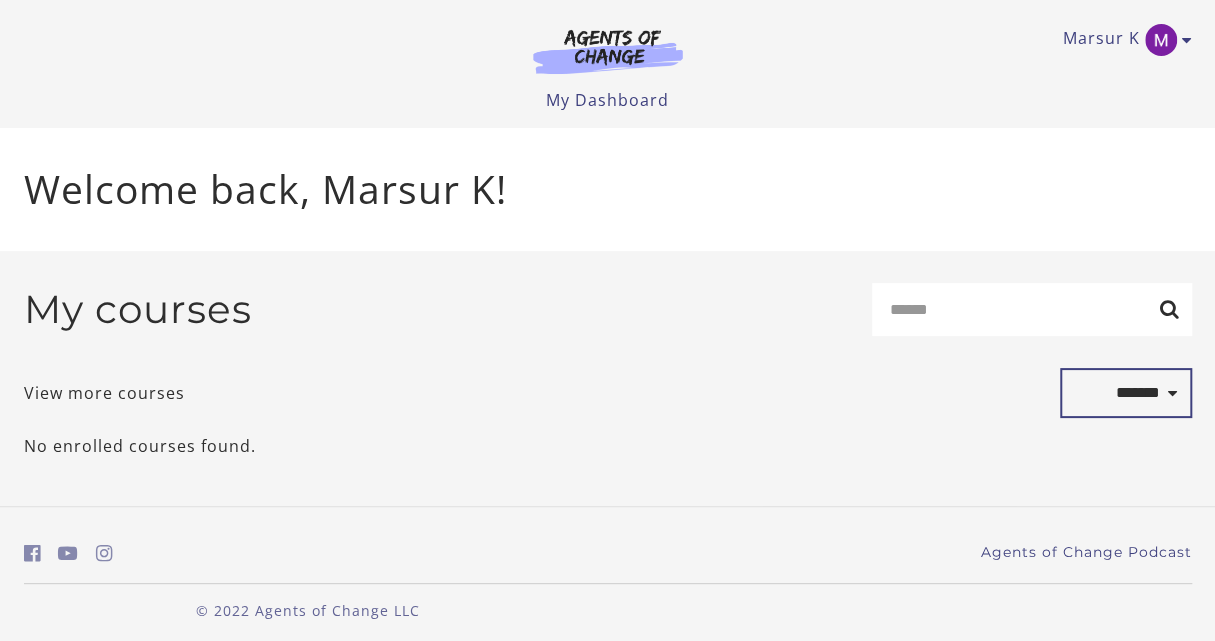 click on "**********" at bounding box center (1126, 393) 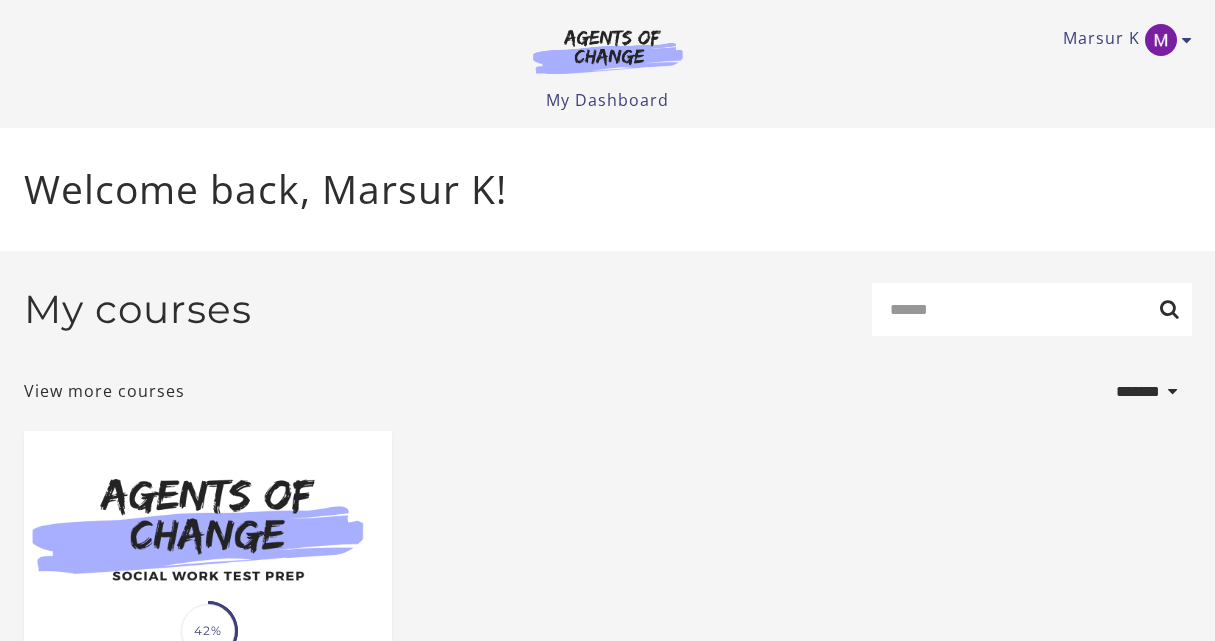 select on "*******" 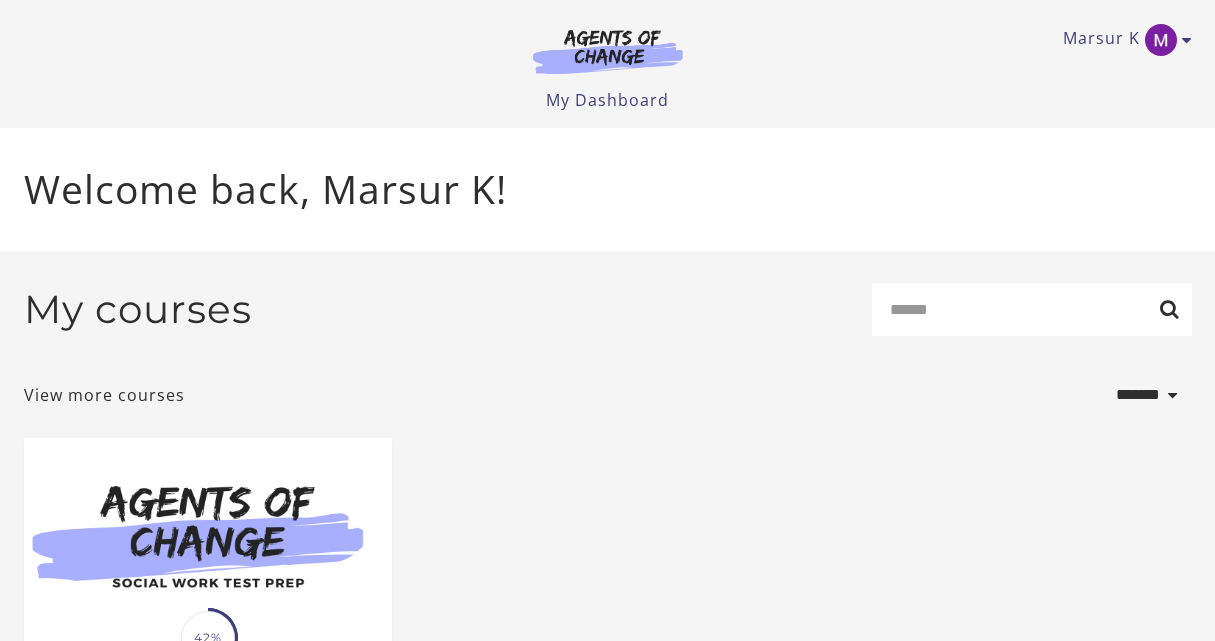 scroll, scrollTop: 0, scrollLeft: 0, axis: both 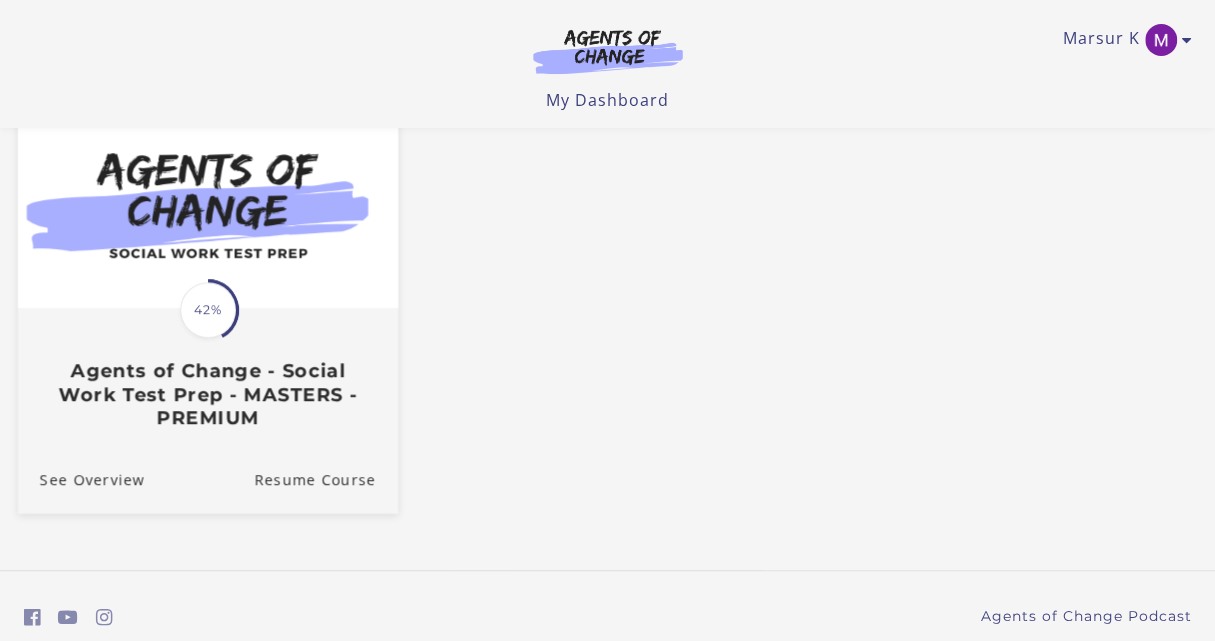 click on "Agents of Change - Social Work Test Prep - MASTERS - PREMIUM" at bounding box center [207, 394] 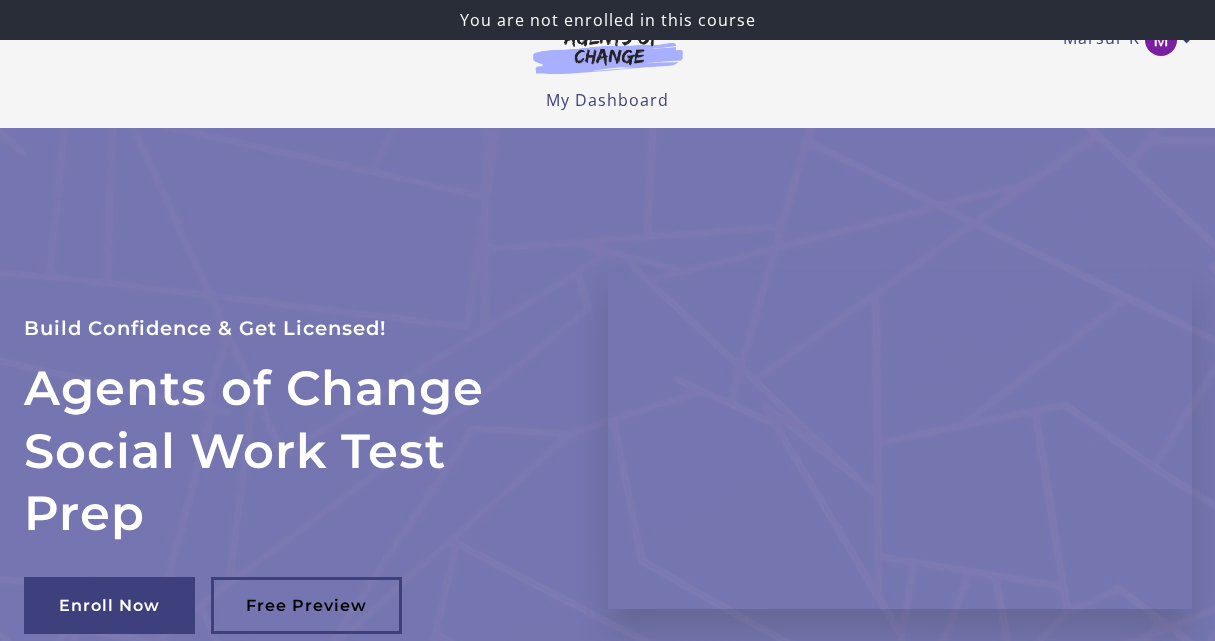 scroll, scrollTop: 0, scrollLeft: 0, axis: both 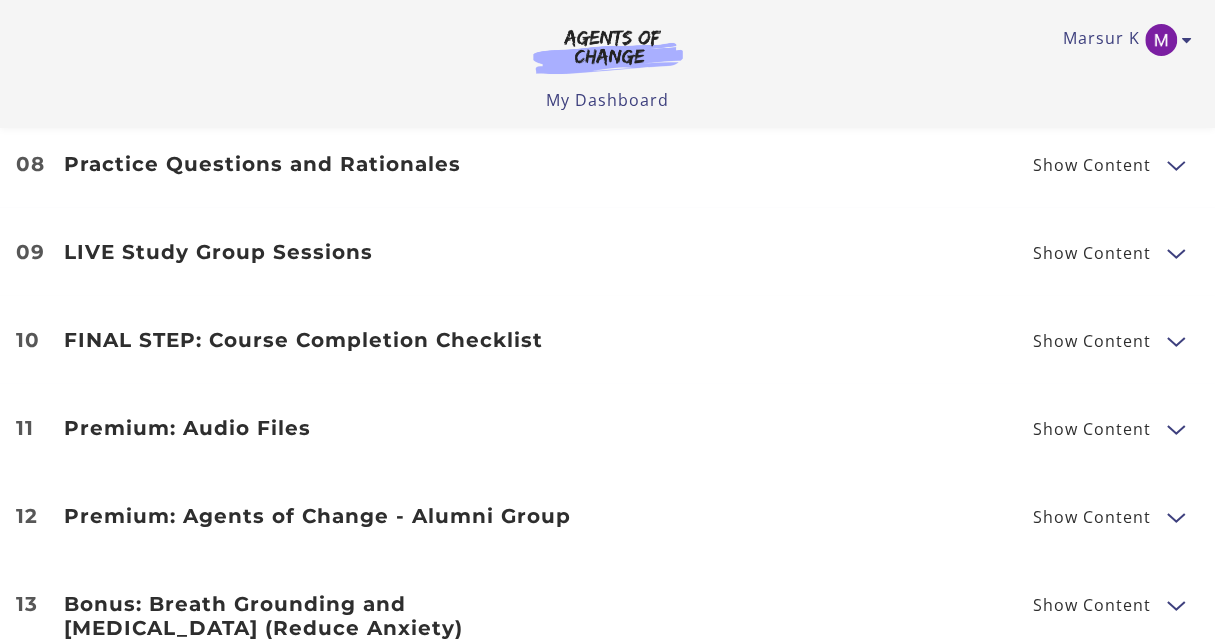 click on "Show Content" at bounding box center (1092, 429) 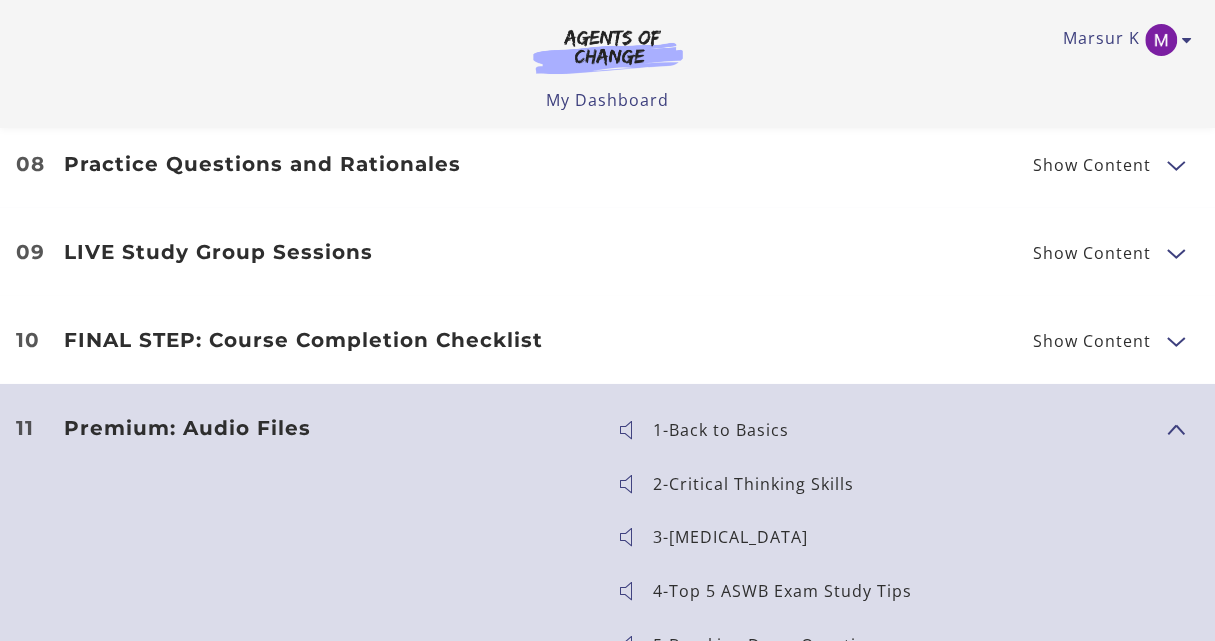click on "2-Critical Thinking Skills" at bounding box center (761, 484) 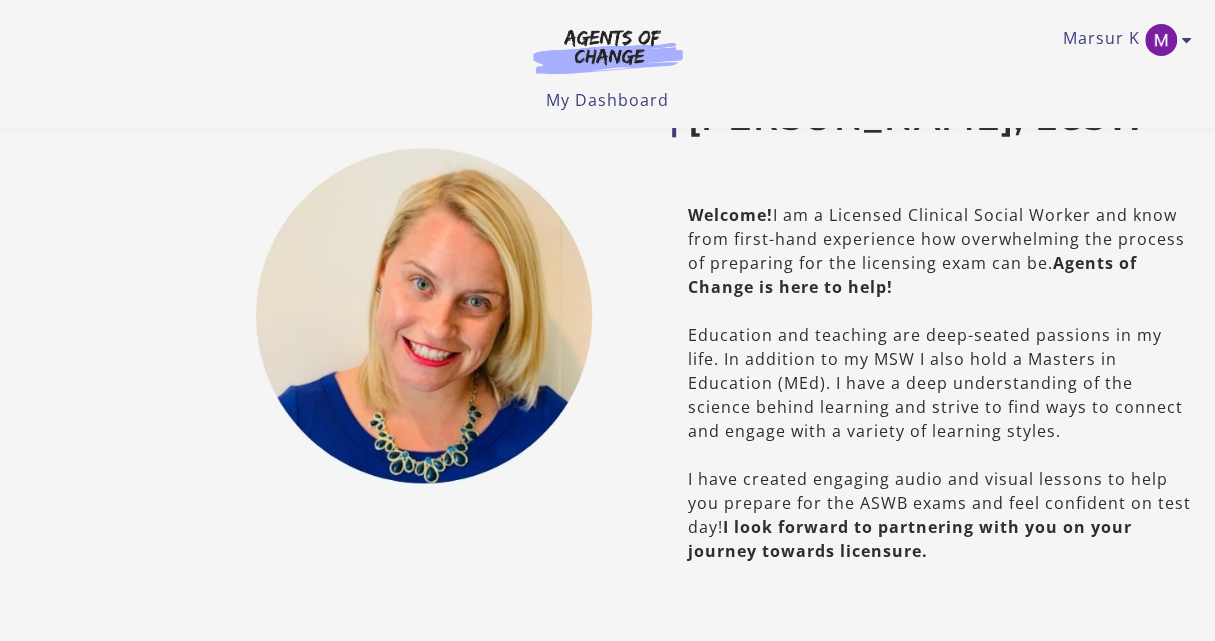 scroll, scrollTop: 1500, scrollLeft: 0, axis: vertical 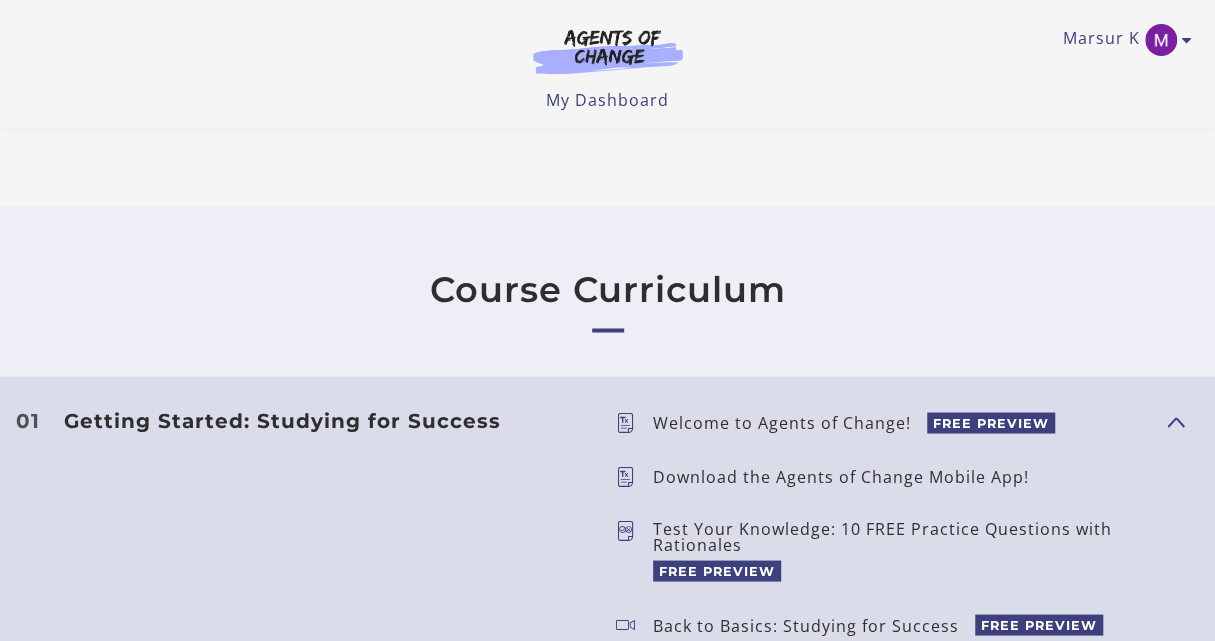 click on "Welcome to Agents of Change!" at bounding box center (790, 422) 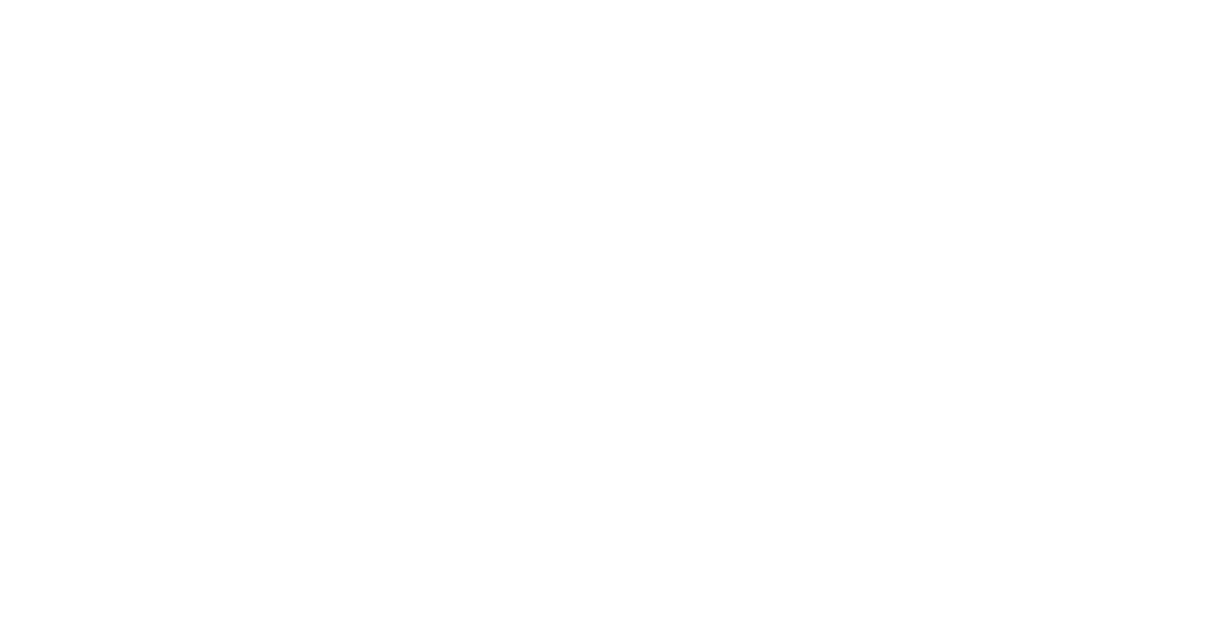 scroll, scrollTop: 0, scrollLeft: 0, axis: both 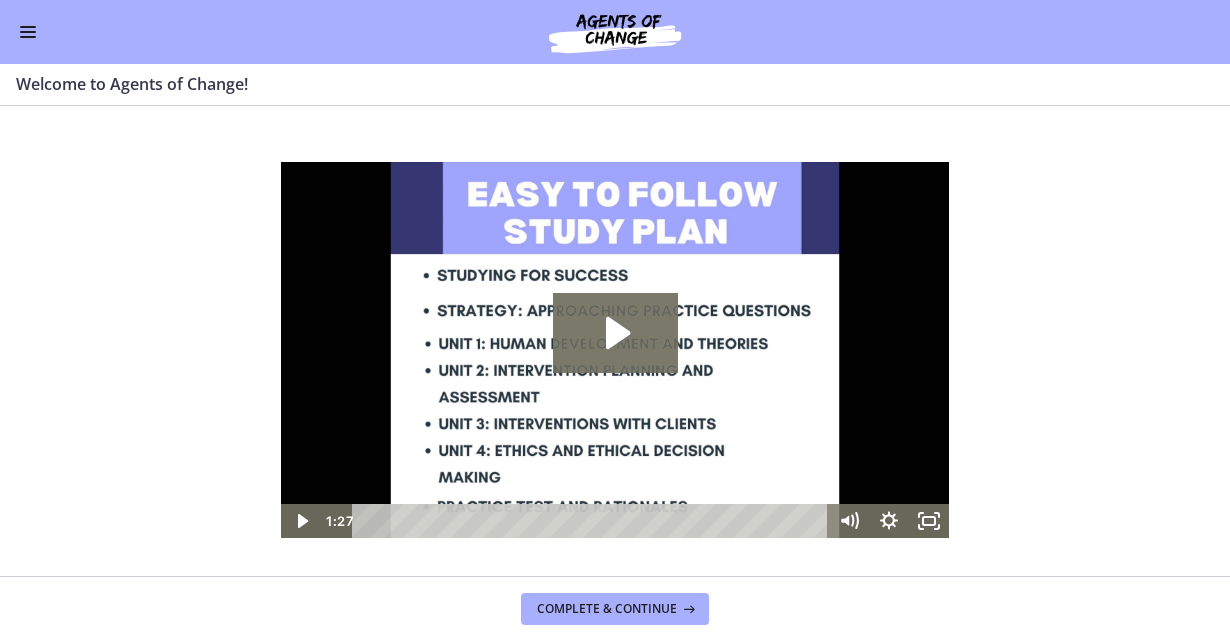 click at bounding box center [28, 32] 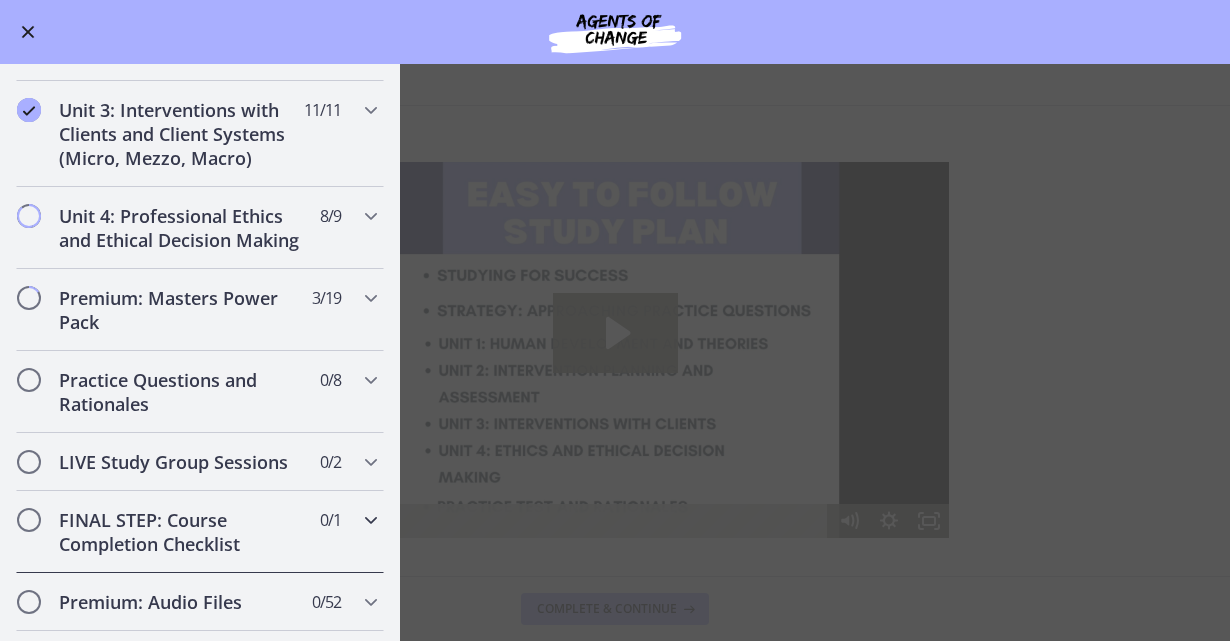 scroll, scrollTop: 1600, scrollLeft: 0, axis: vertical 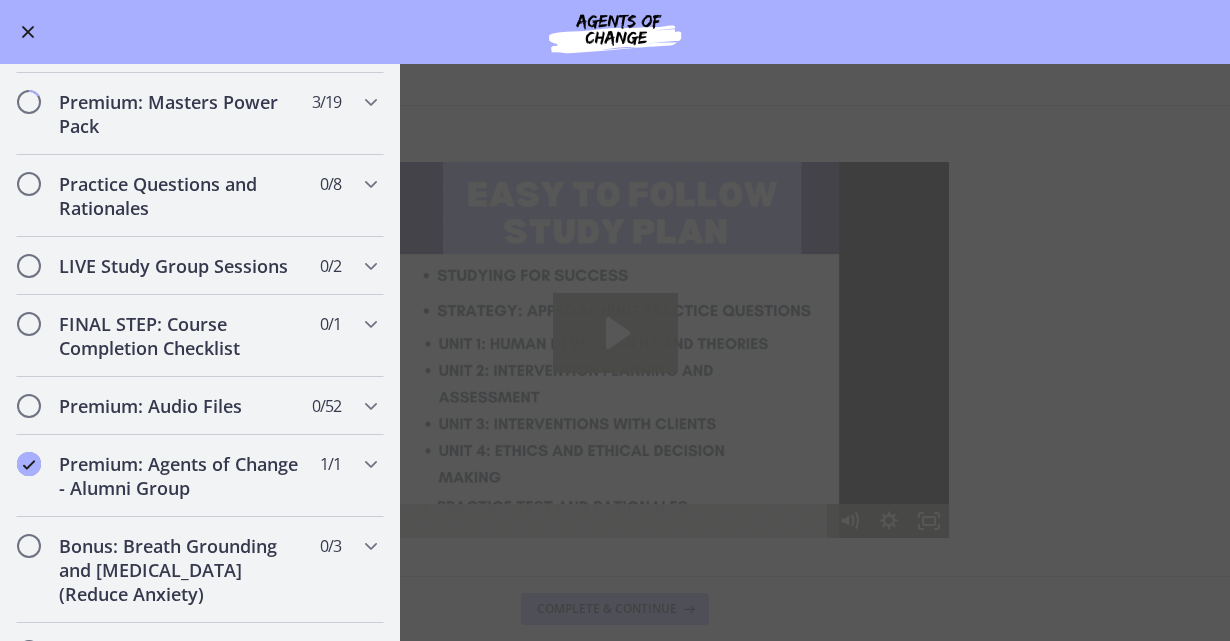 click on "Welcome to Agents of Change!
Enable fullscreen
Welcome!
We are grateful that you have placed your trust in Agents of Change to assist you in preparing for the ASWB Social Work Exam. This process may be nerve-wracking and overwhelming at times, but it also has the potential to be thrilling and inspiring.
We want to congratulate you on starting a new chapter of your life by applauding your decision to take the steps toward sitting for your licensing exam.
As you work through this challenge, Agents of Change is here to provide you with the encouragement and support you need to conquer this challenge. Let's get you licensed!
How is the course set up?
How much time do I need to commit to completing this program?
How do I access the FREE study groups?" at bounding box center [615, 352] 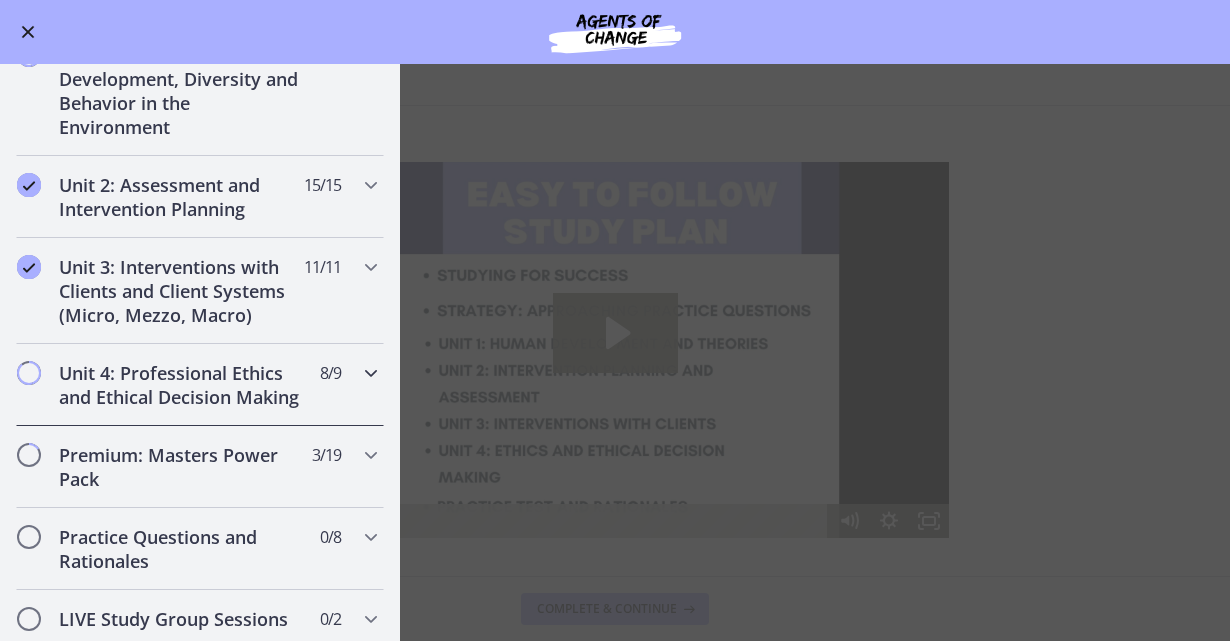 scroll, scrollTop: 1000, scrollLeft: 0, axis: vertical 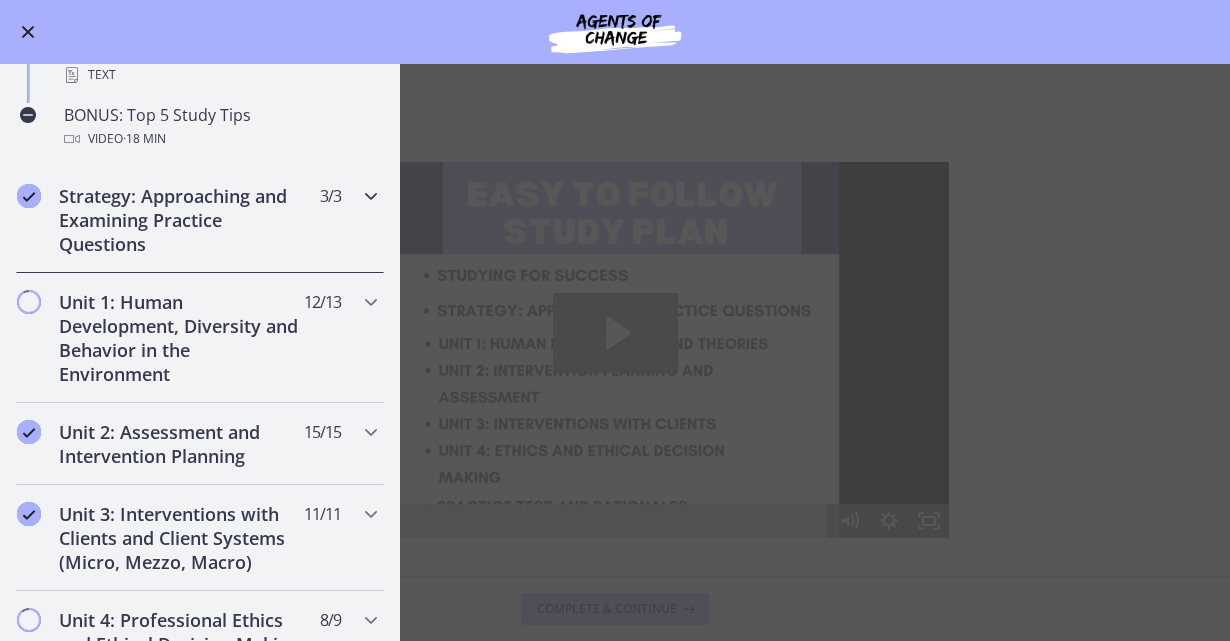 click on "Strategy: Approaching and Examining Practice Questions" at bounding box center (181, 220) 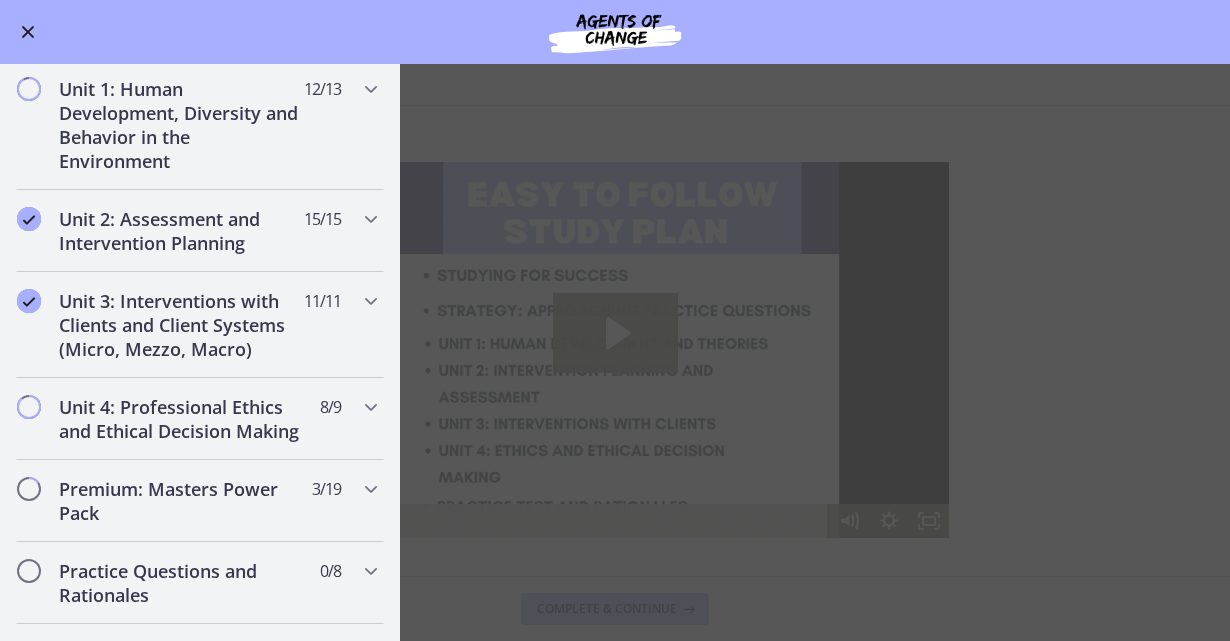 scroll, scrollTop: 289, scrollLeft: 0, axis: vertical 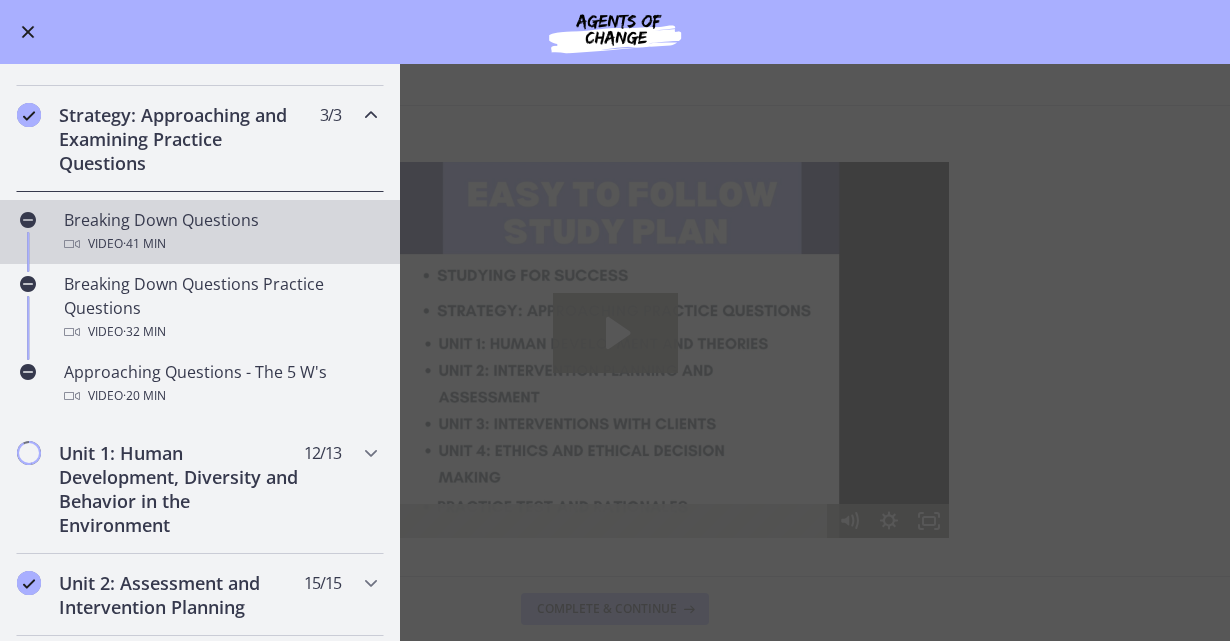 click on "·  41 min" at bounding box center (144, 244) 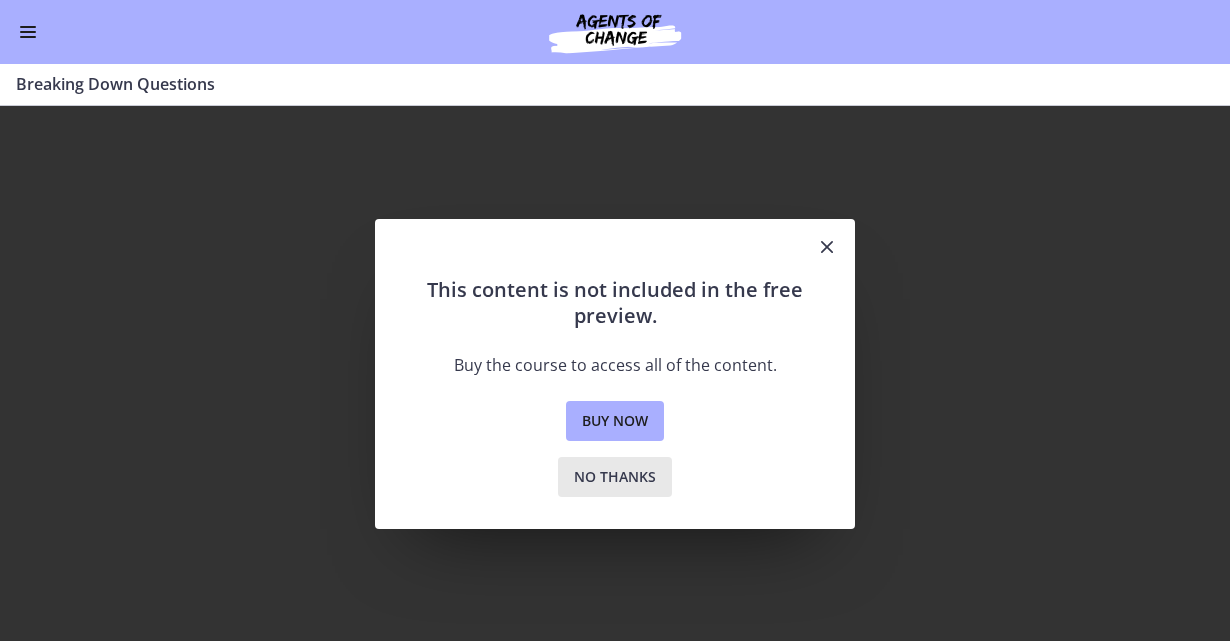 click on "No thanks" at bounding box center [615, 477] 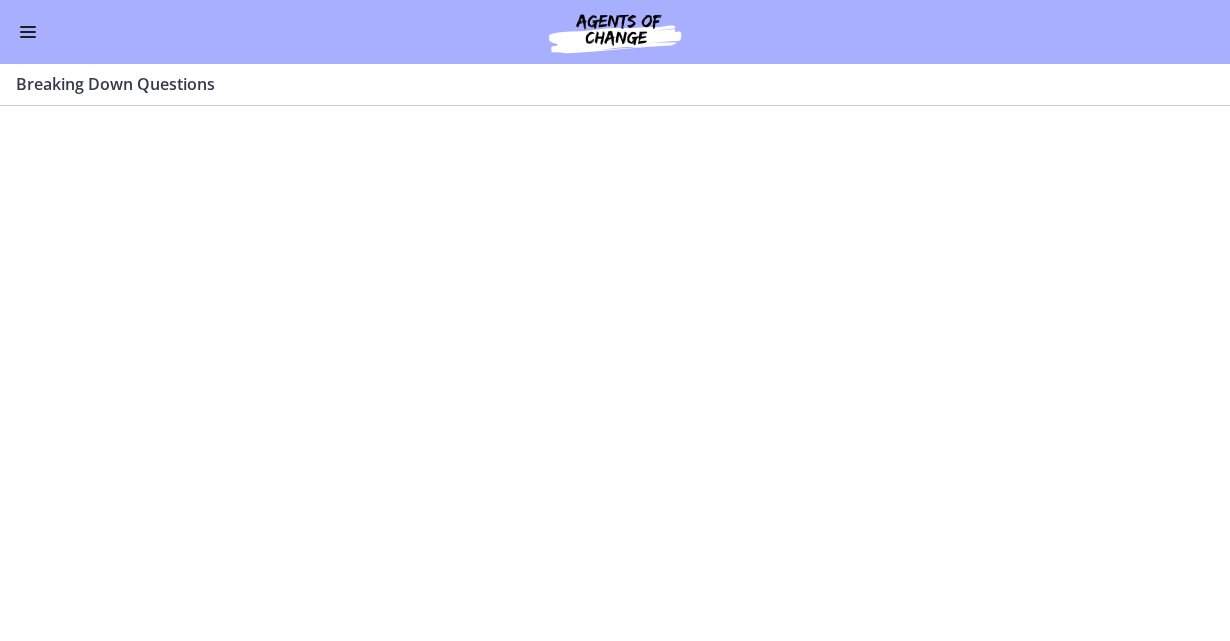 click at bounding box center [28, 32] 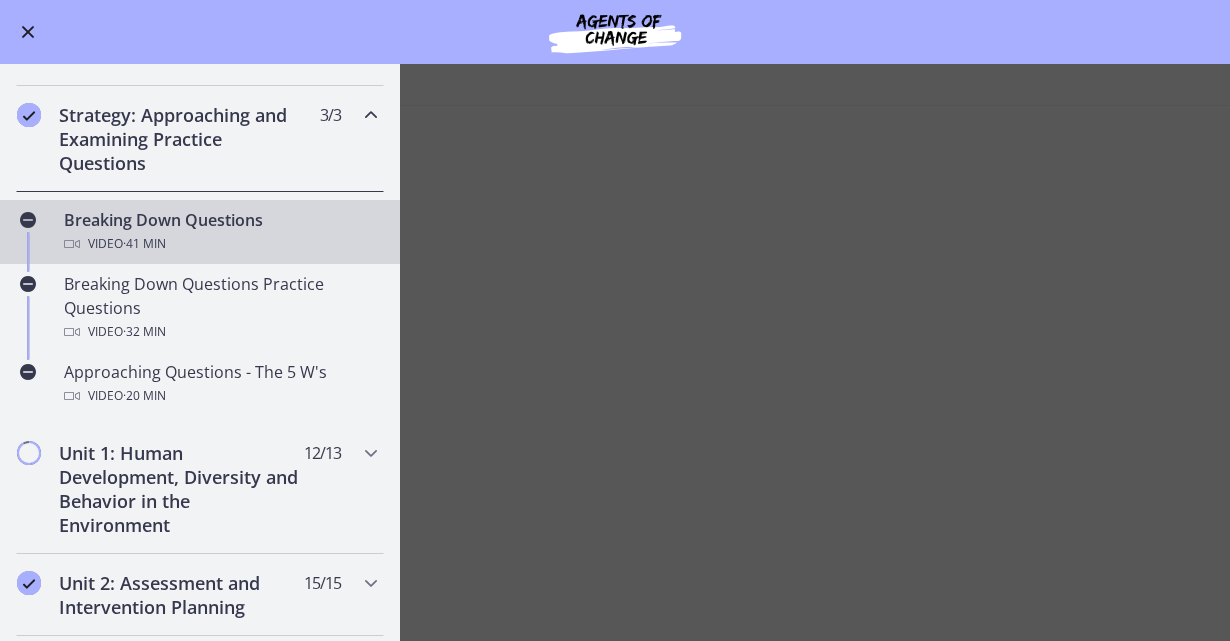click on "Strategy: Approaching and Examining Practice Questions" at bounding box center (181, 139) 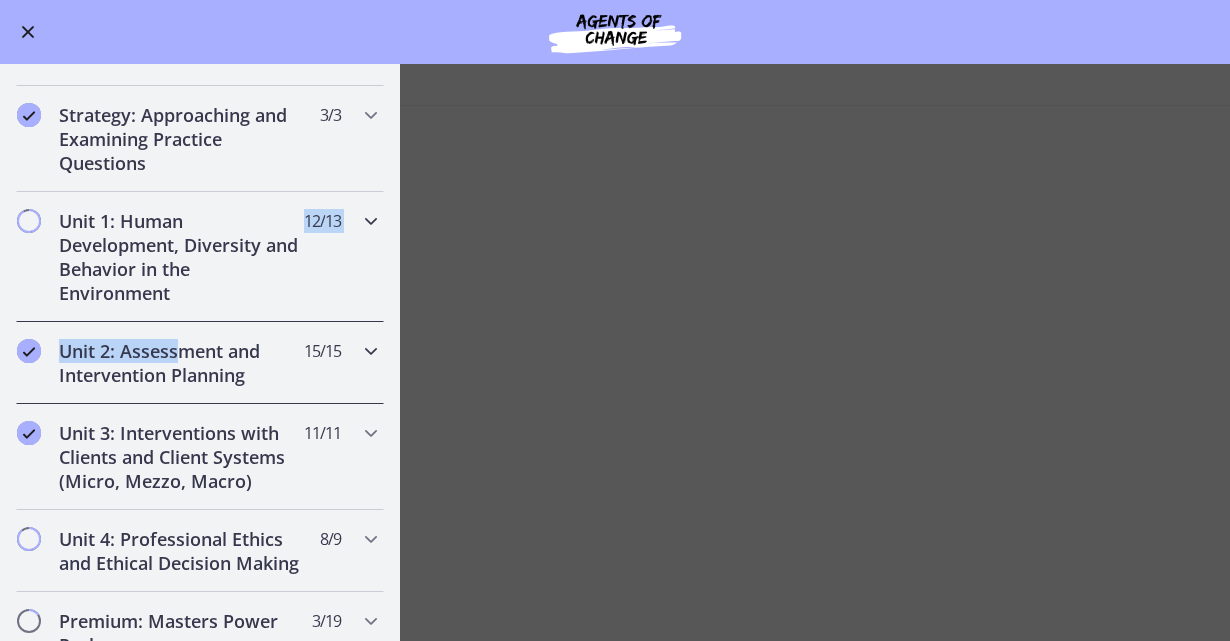 drag, startPoint x: 174, startPoint y: 332, endPoint x: 170, endPoint y: 350, distance: 18.439089 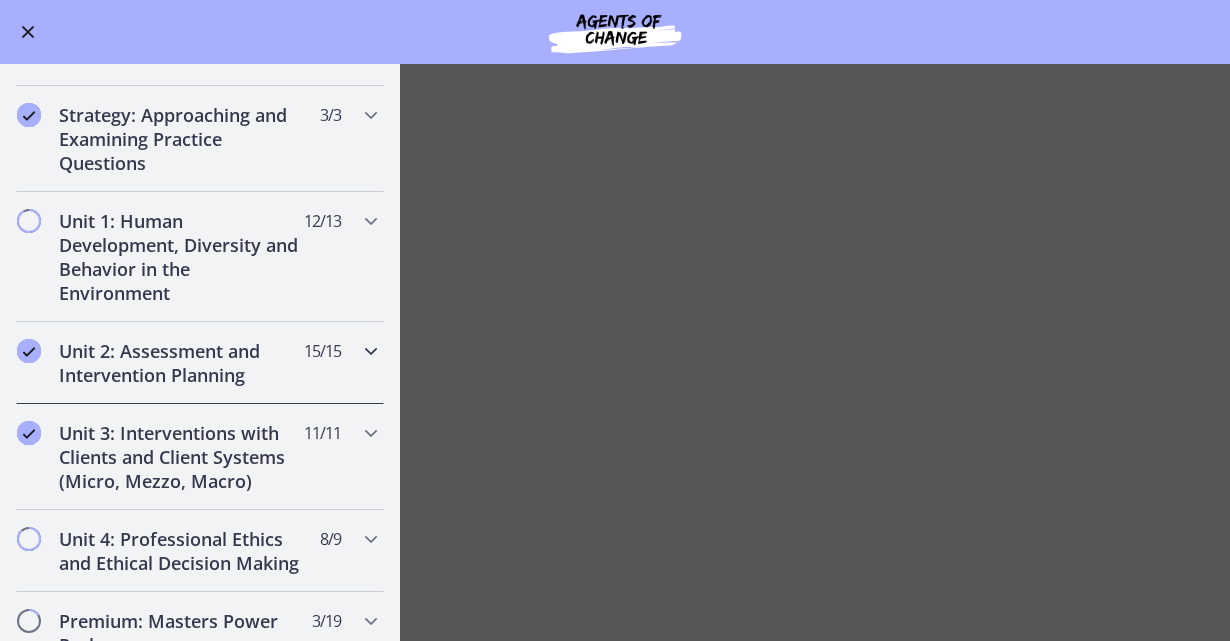 drag, startPoint x: 170, startPoint y: 350, endPoint x: 165, endPoint y: 361, distance: 12.083046 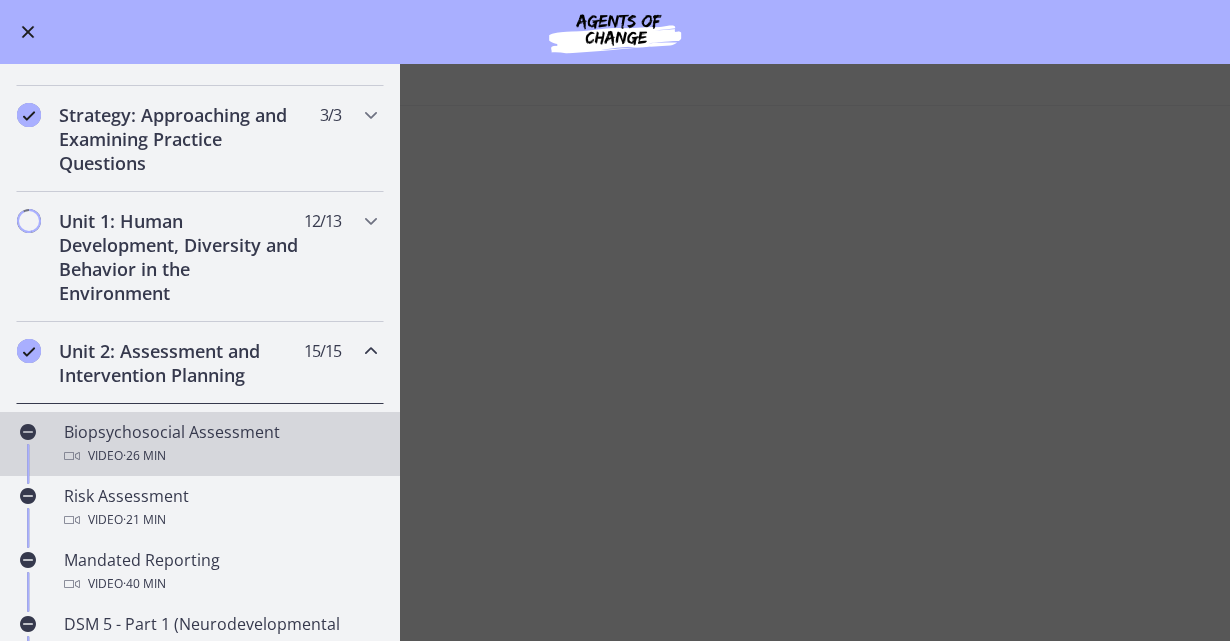 click on "Video
·  26 min" at bounding box center (220, 456) 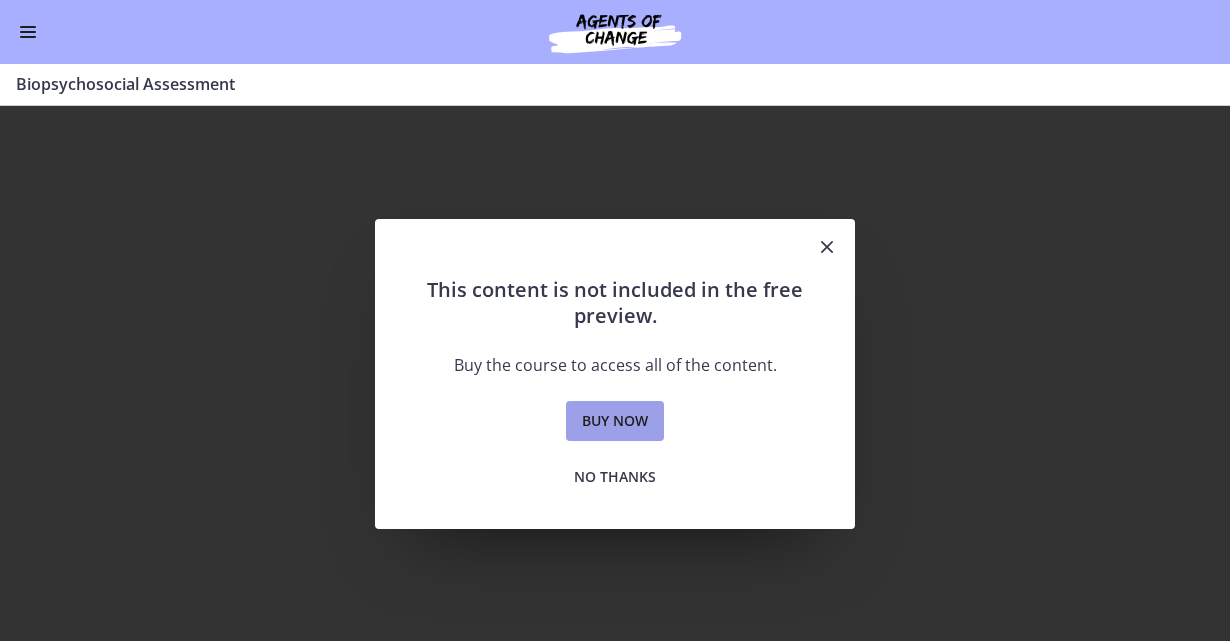 click on "Buy now" at bounding box center [615, 421] 